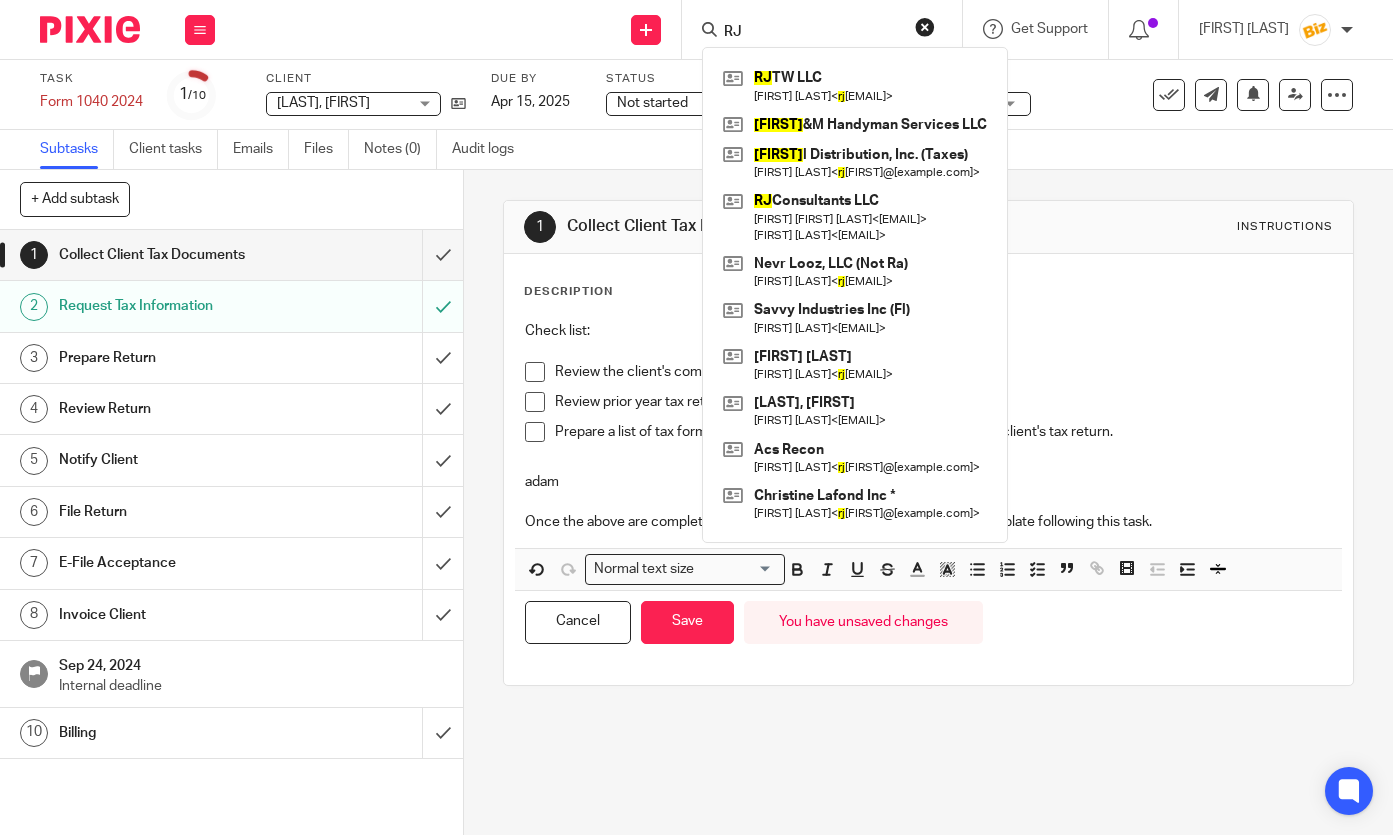 scroll, scrollTop: 0, scrollLeft: 0, axis: both 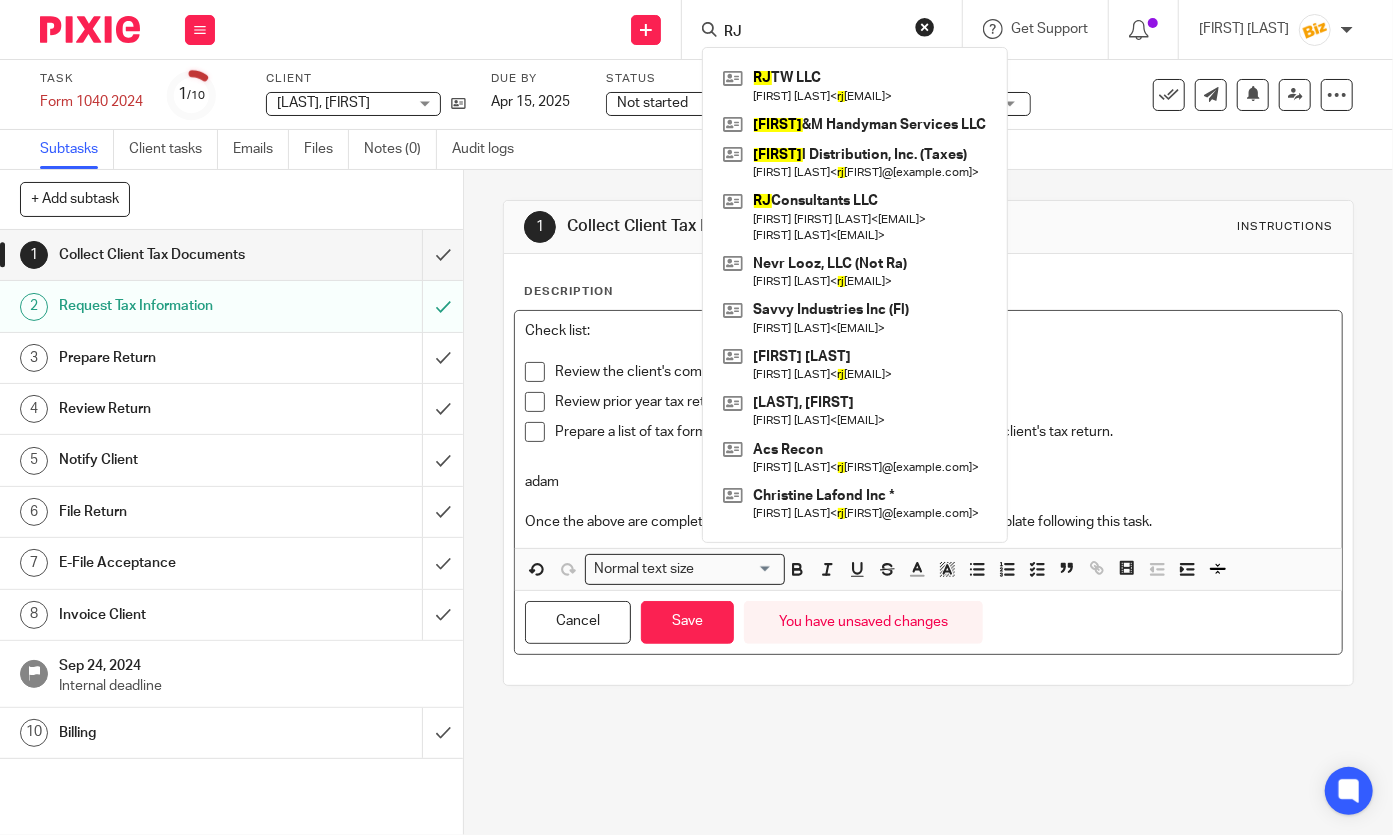 click on "Check list:" at bounding box center (928, 331) 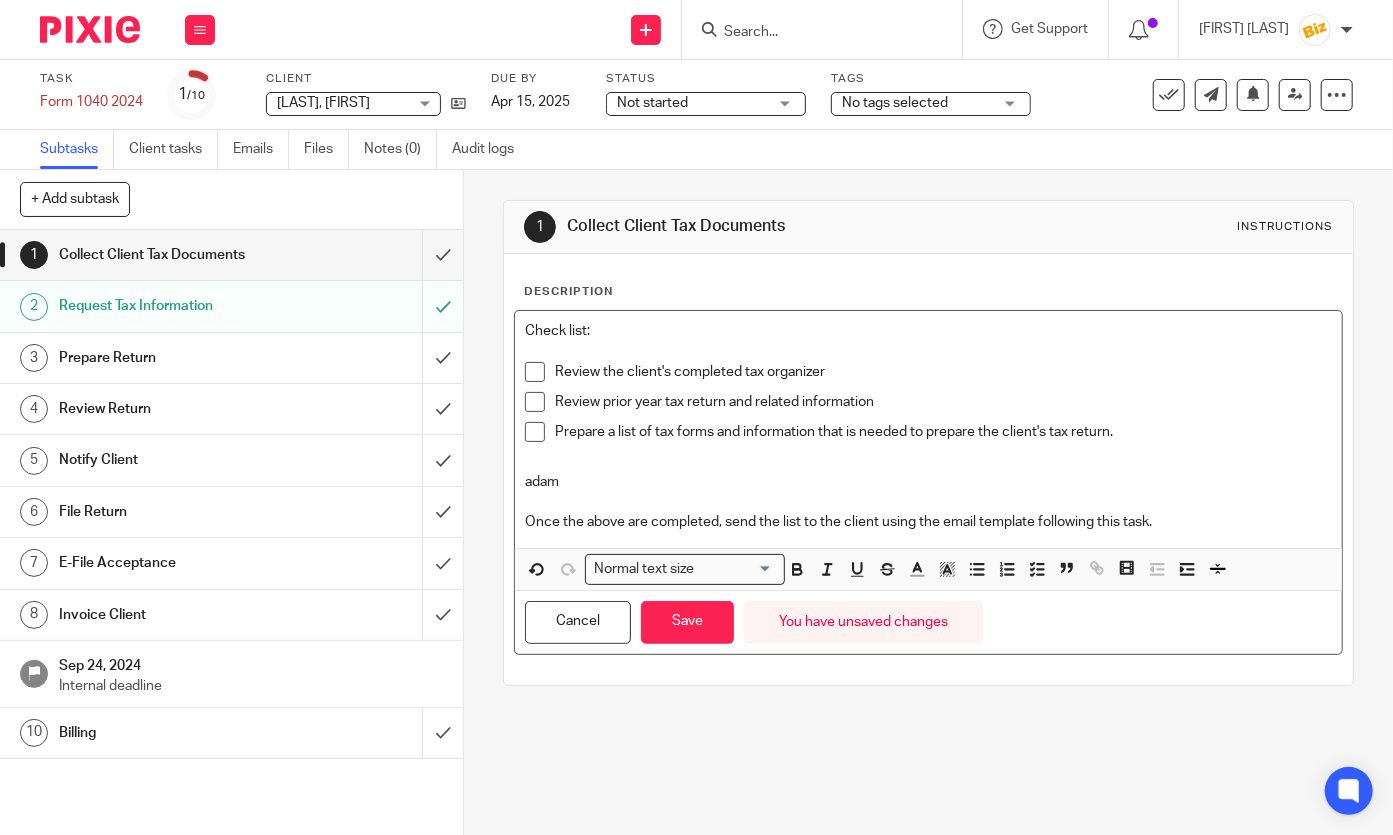 click on "adam" at bounding box center (928, 482) 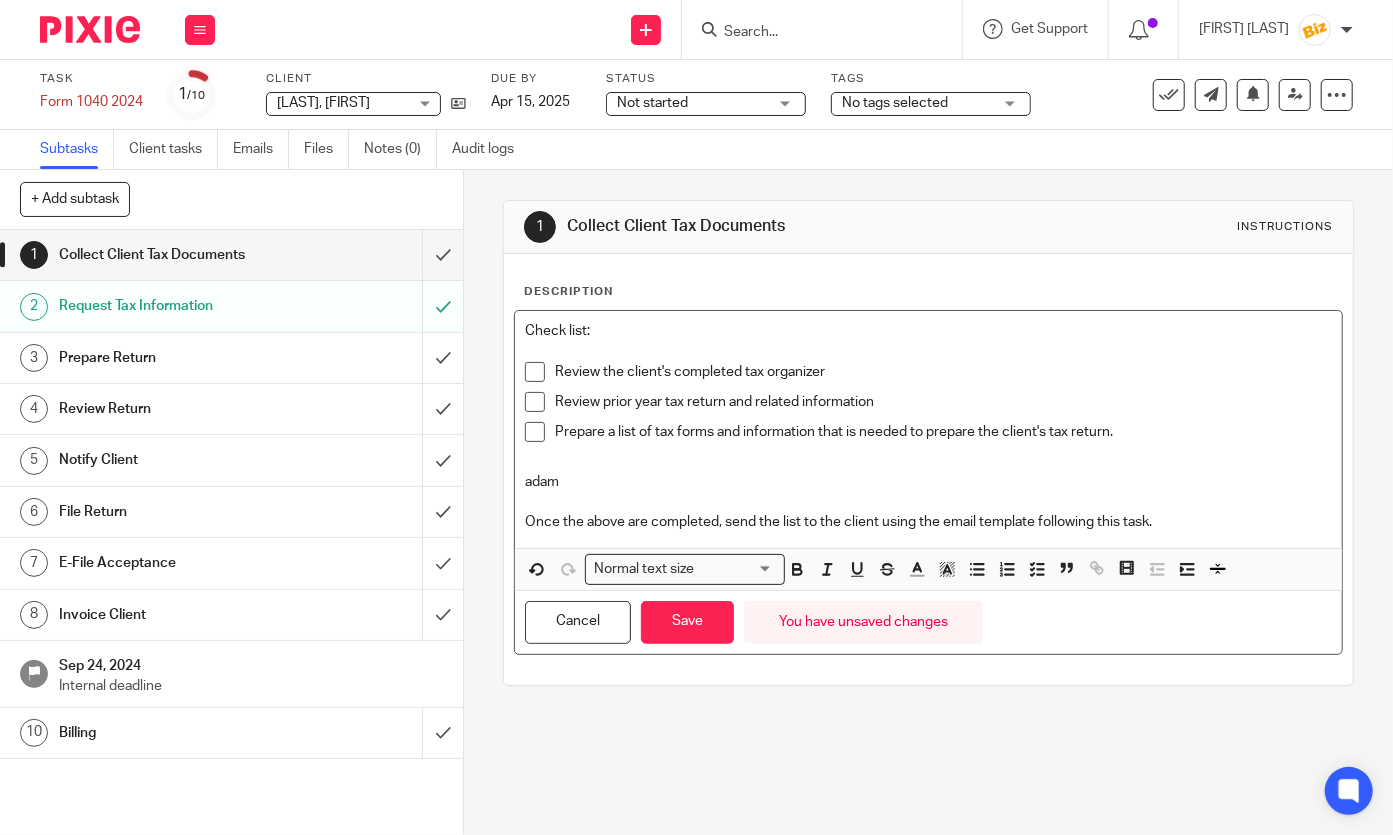 type 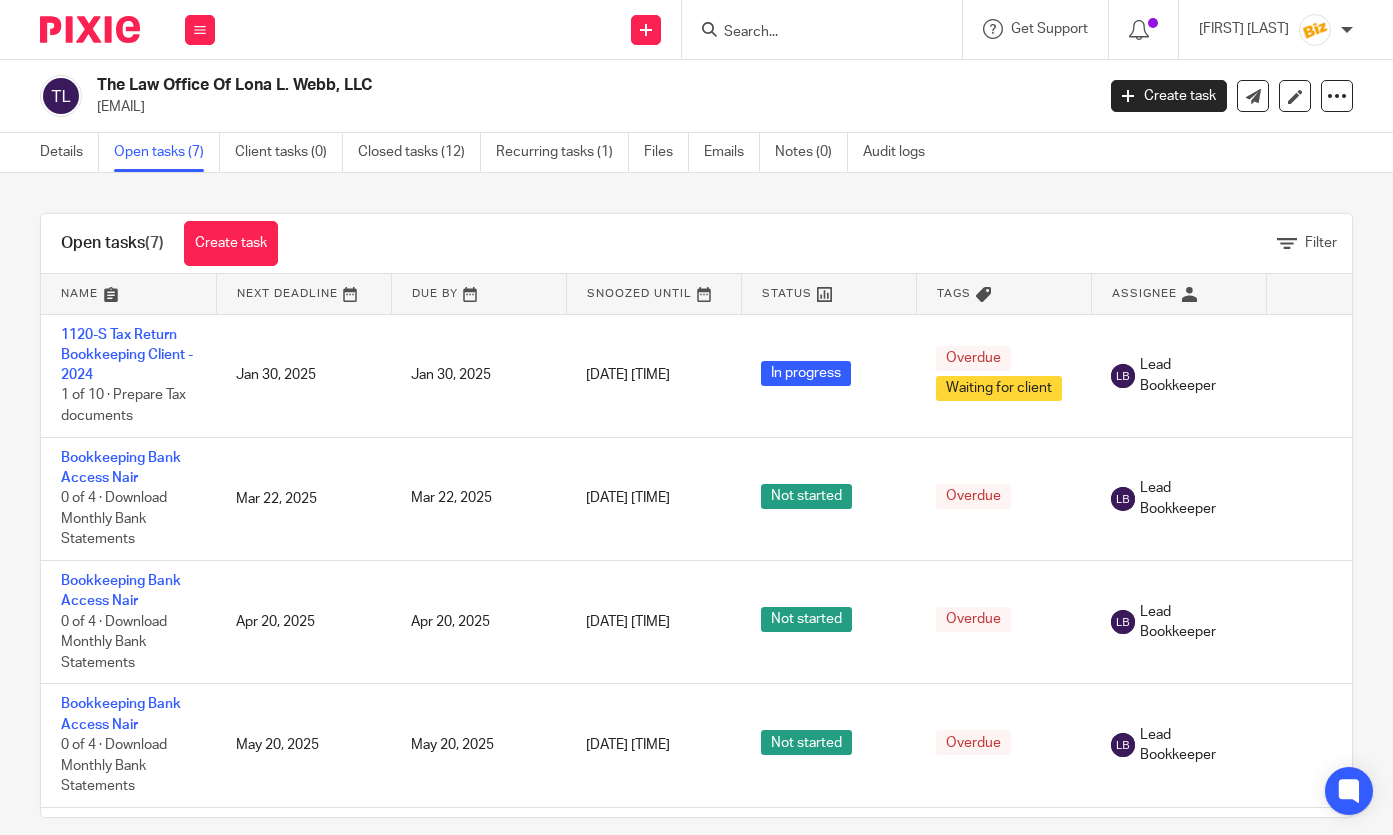 scroll, scrollTop: 0, scrollLeft: 0, axis: both 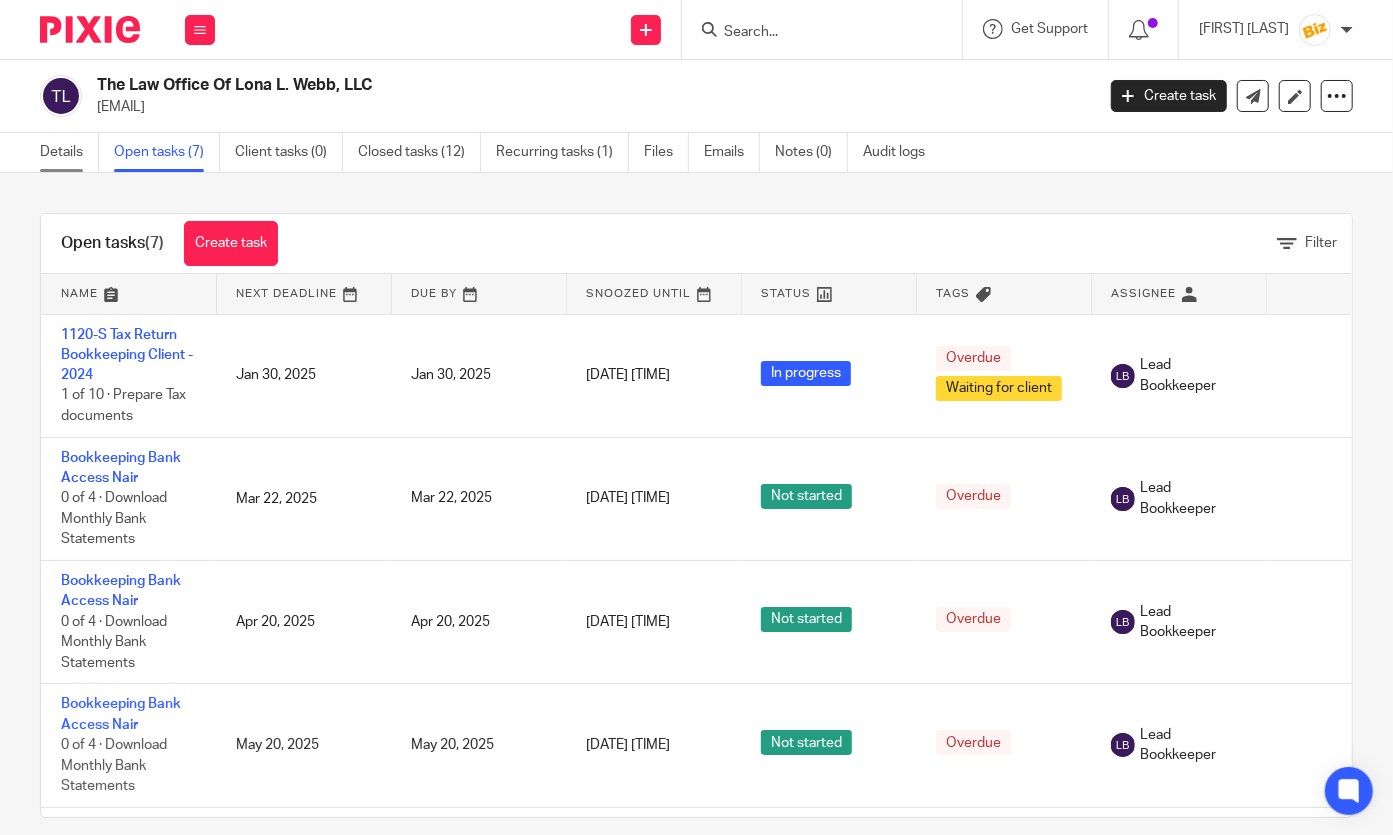click on "Details" at bounding box center [69, 152] 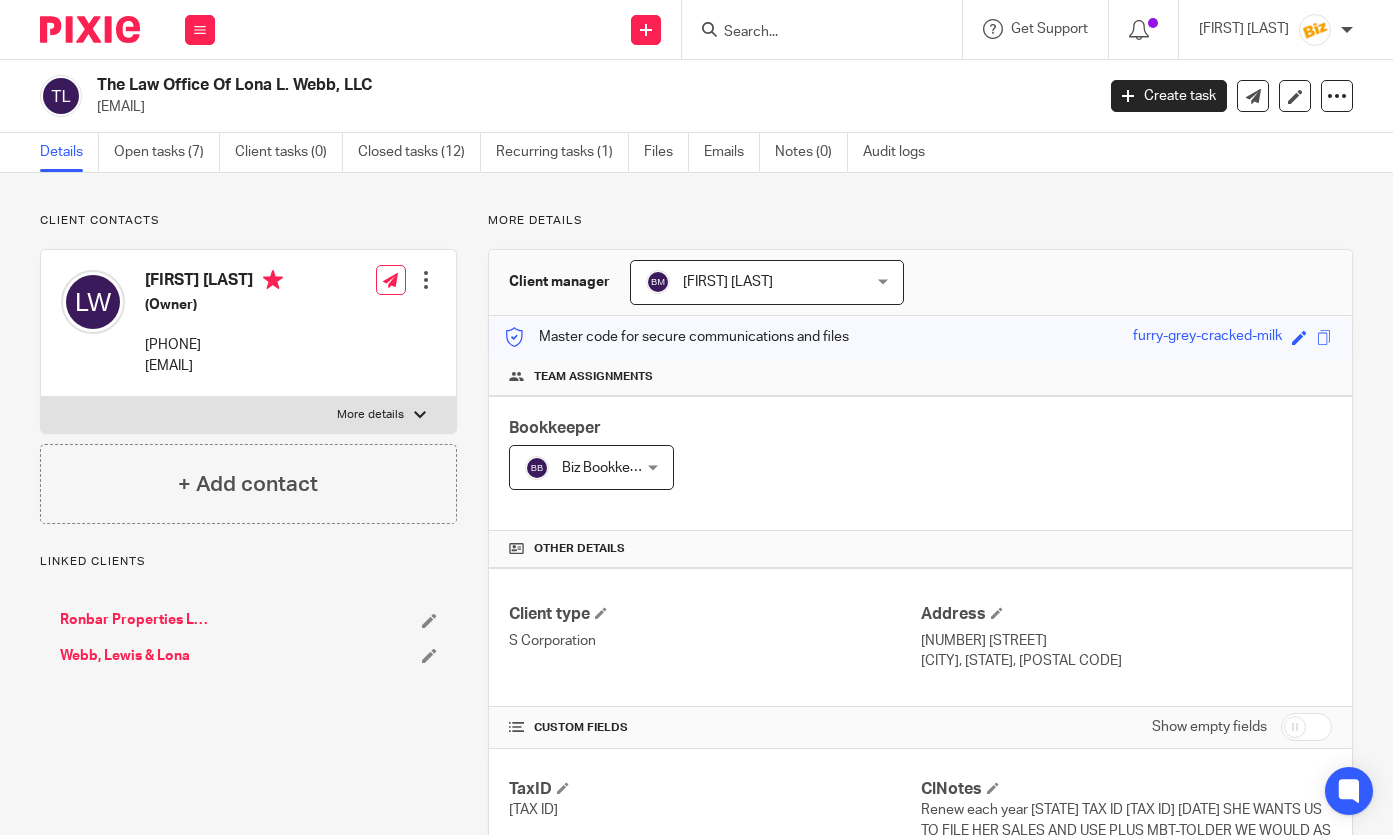 scroll, scrollTop: 0, scrollLeft: 0, axis: both 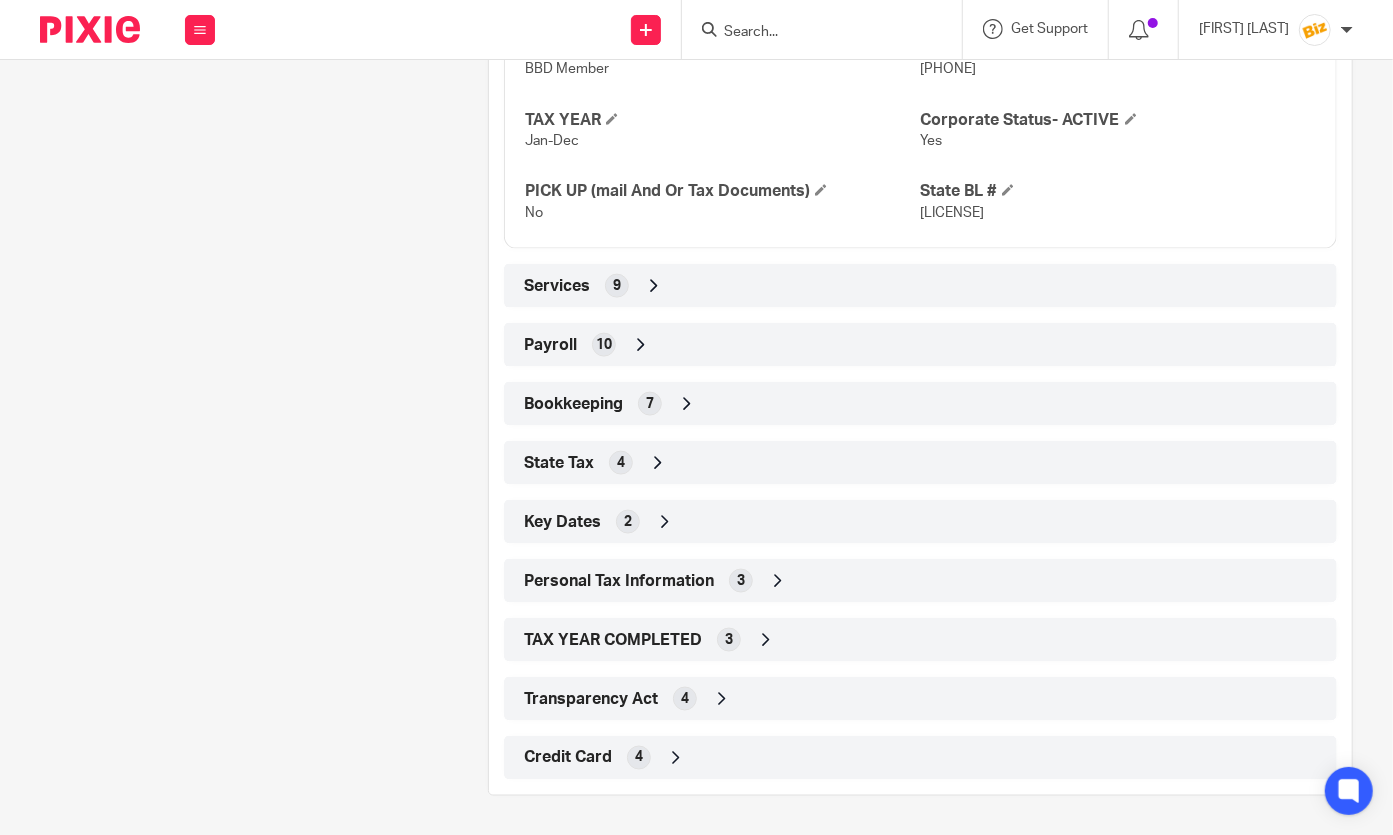 click on "Bookkeeping   7" at bounding box center [920, 404] 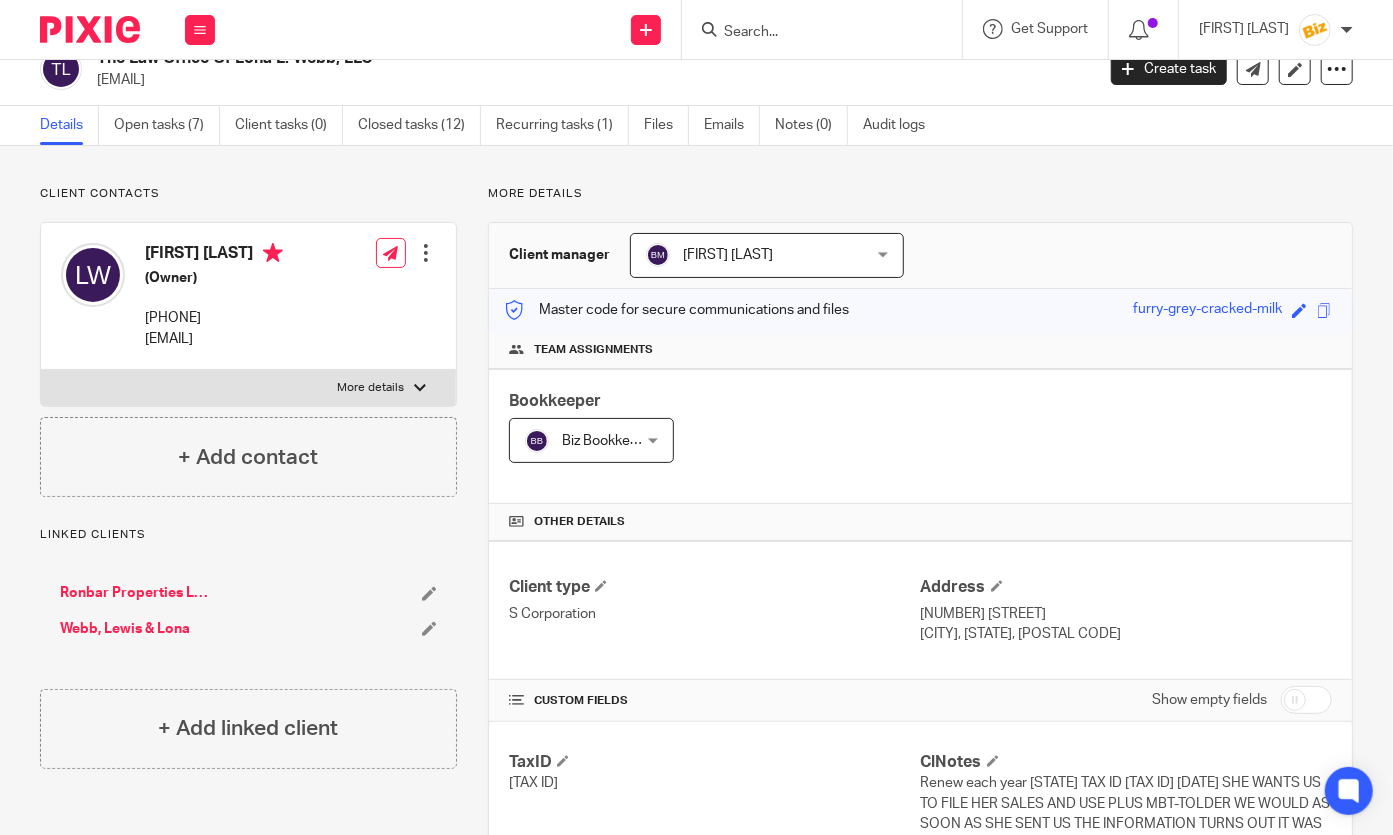 scroll, scrollTop: 0, scrollLeft: 0, axis: both 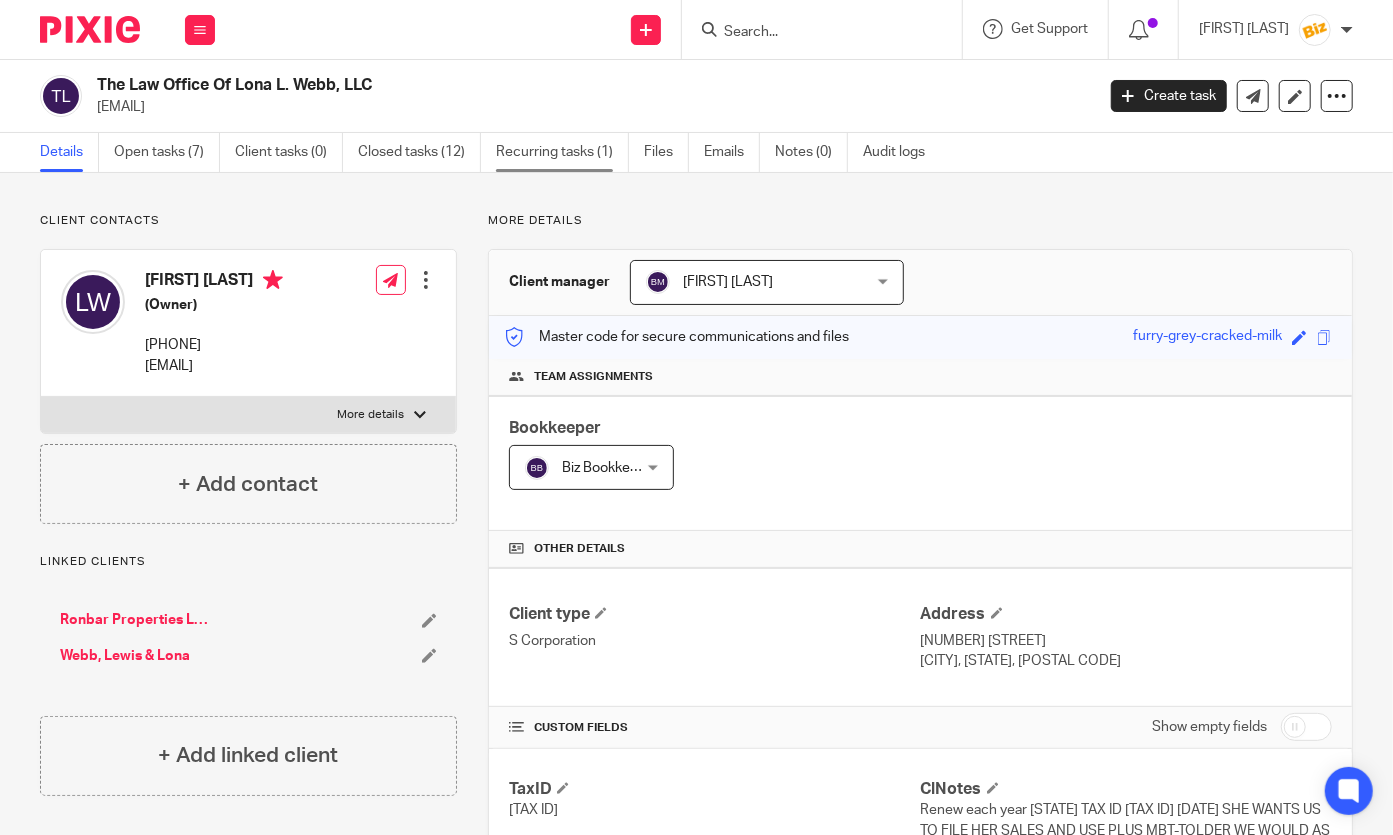 click on "Recurring tasks (1)" at bounding box center (562, 152) 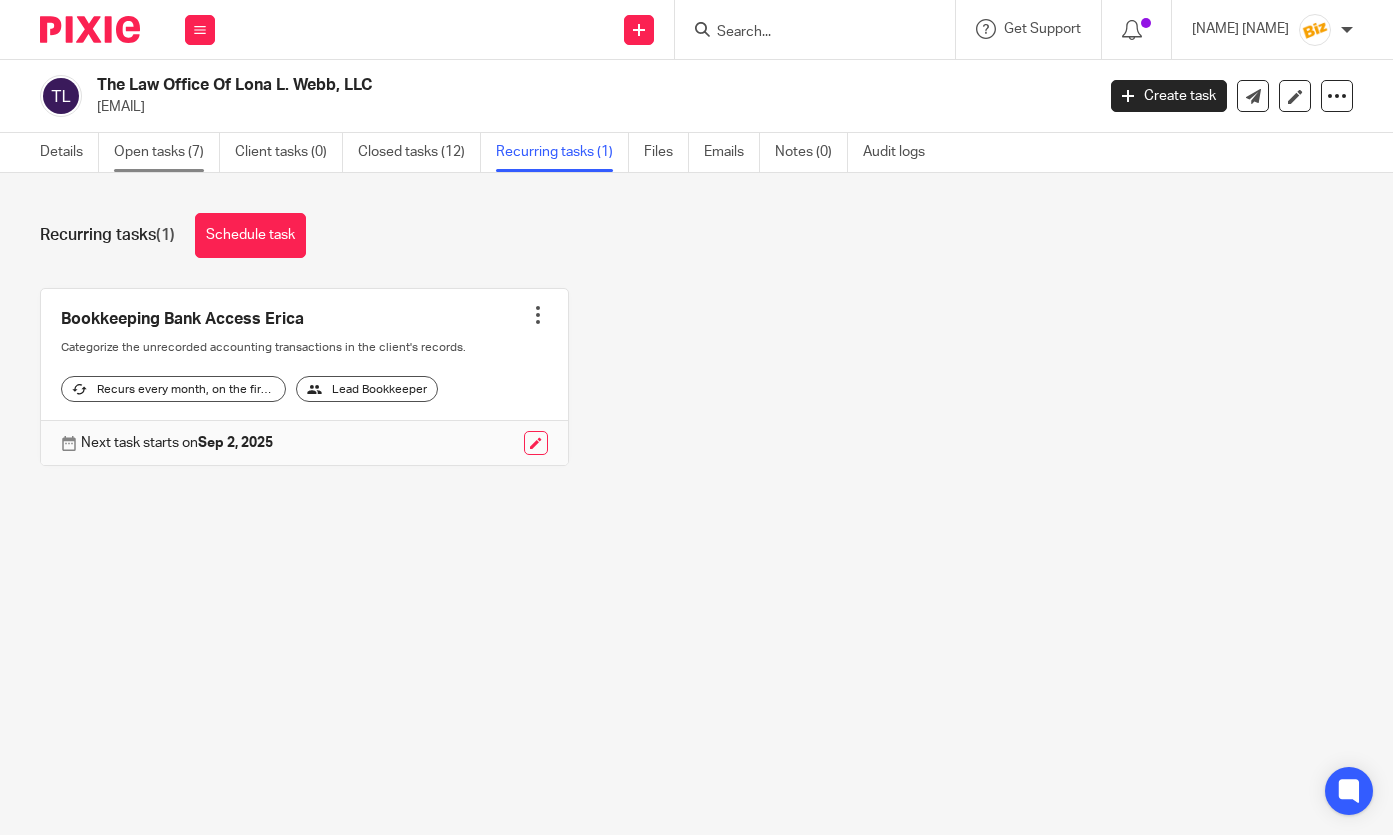 scroll, scrollTop: 0, scrollLeft: 0, axis: both 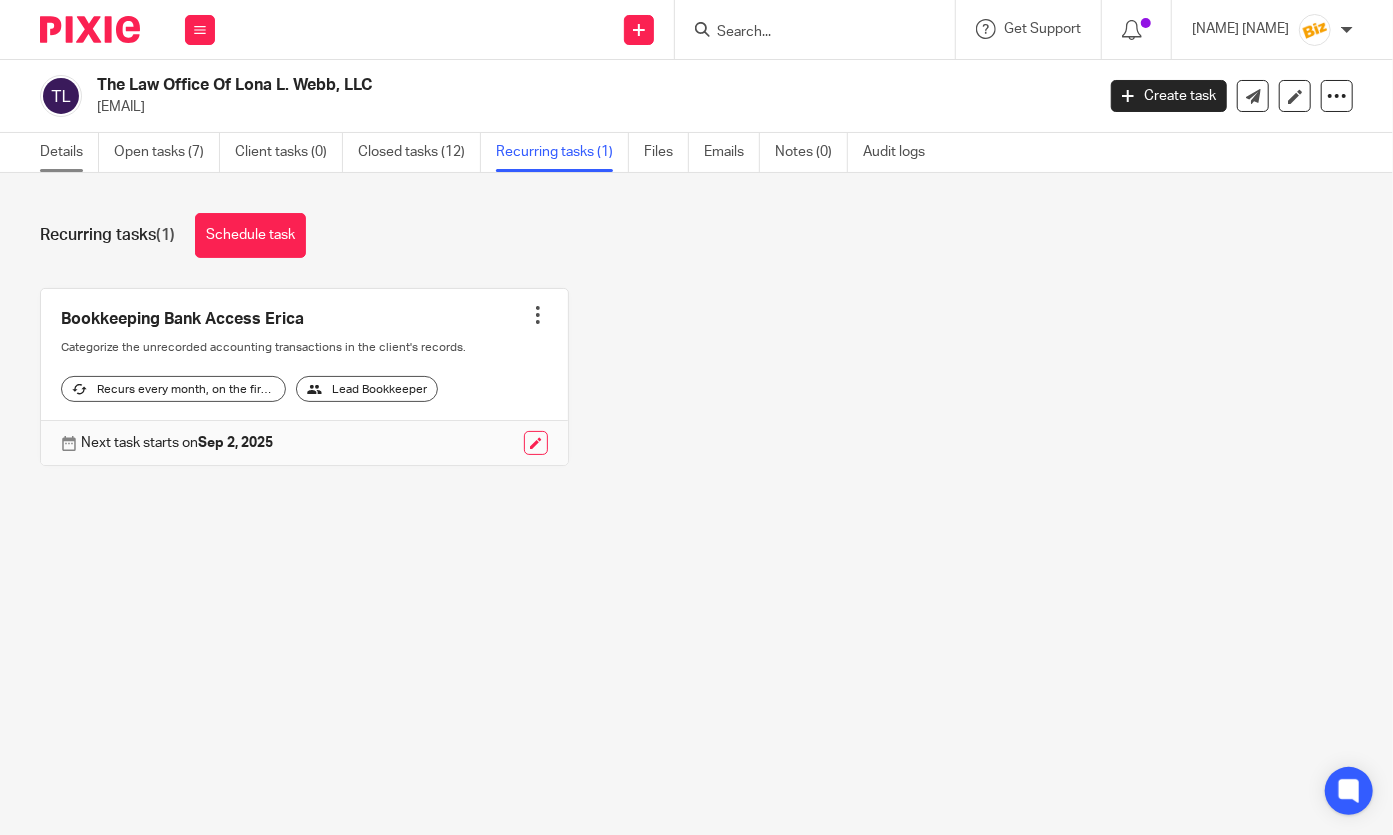 click on "Details" at bounding box center (69, 152) 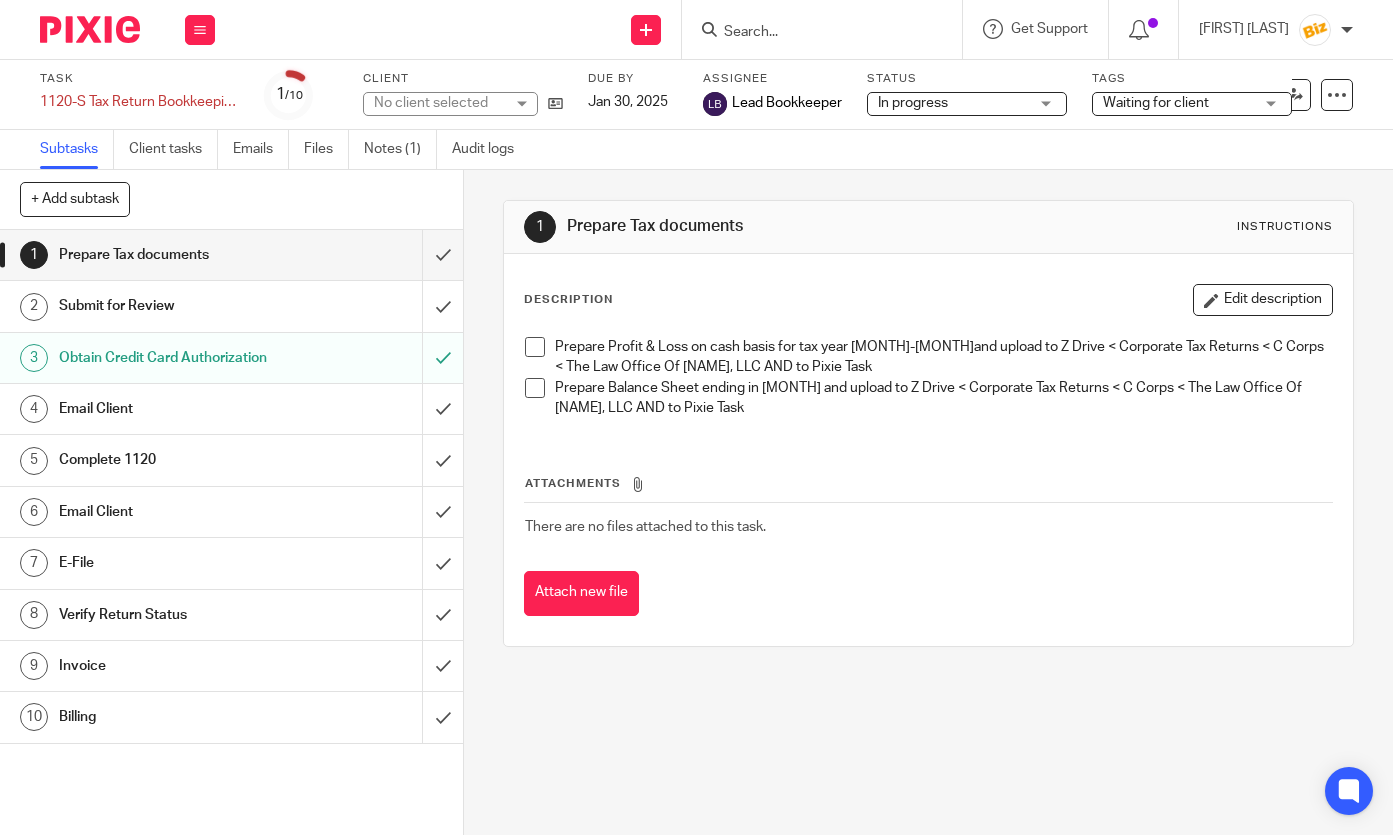 click on "Email Client" at bounding box center (173, 409) 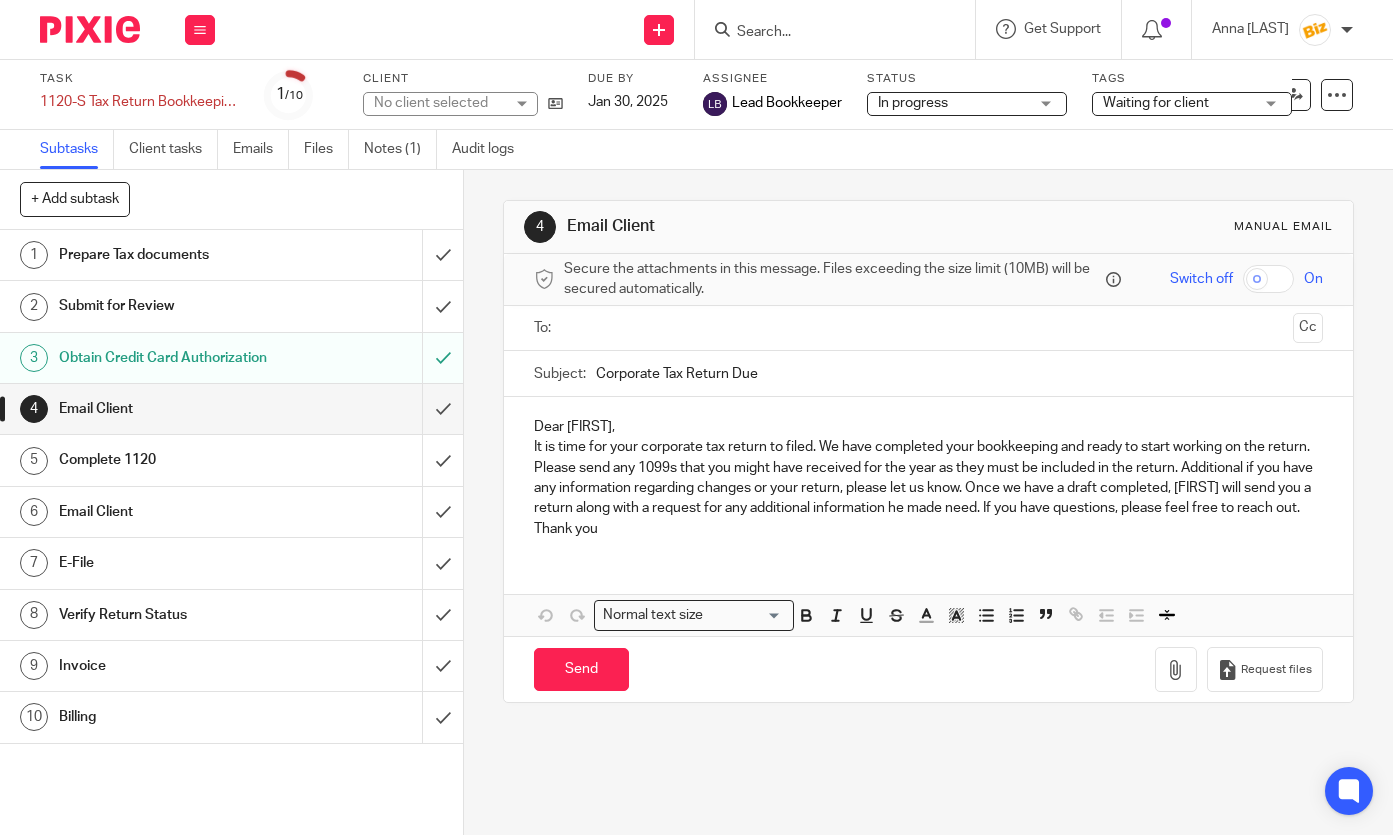 scroll, scrollTop: 0, scrollLeft: 0, axis: both 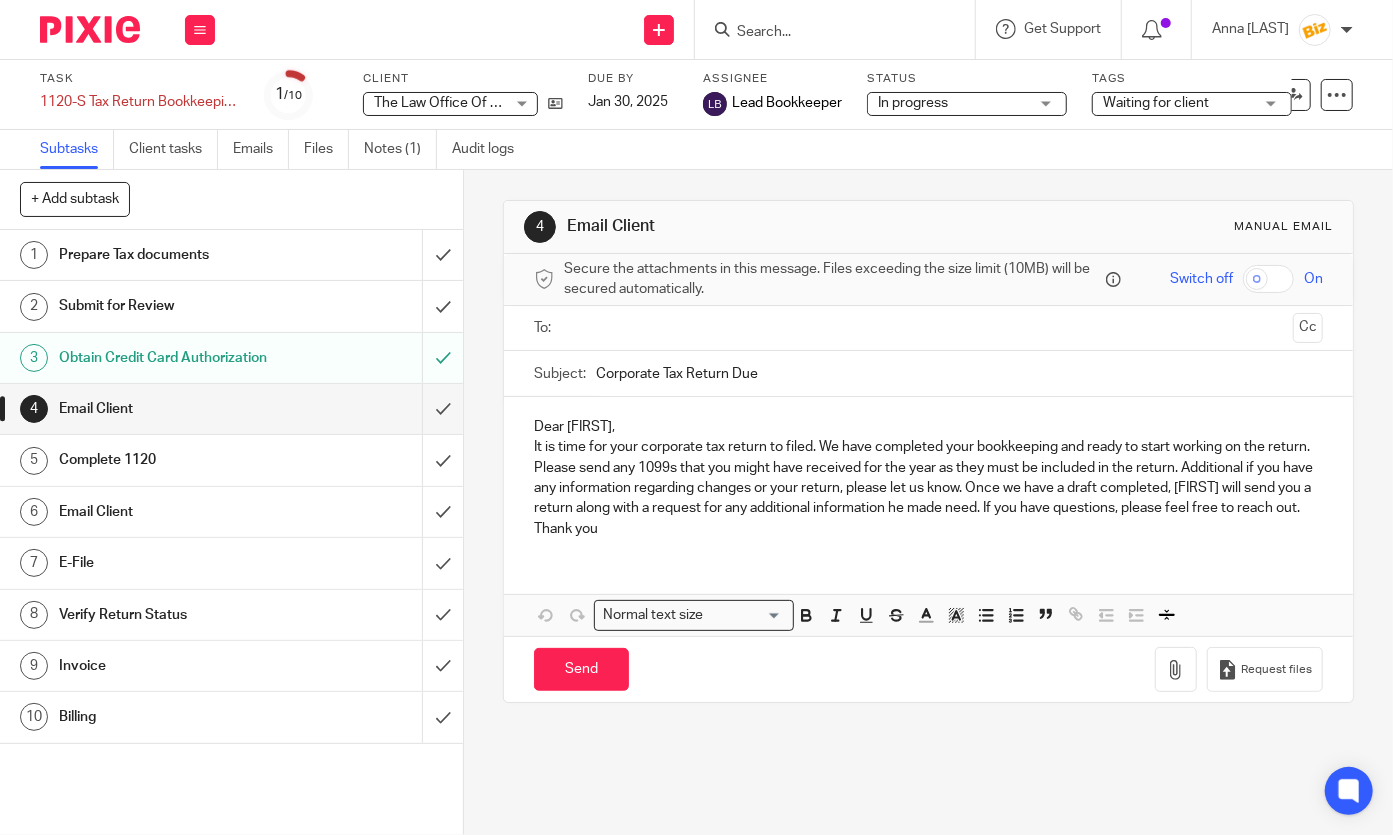 click at bounding box center (928, 328) 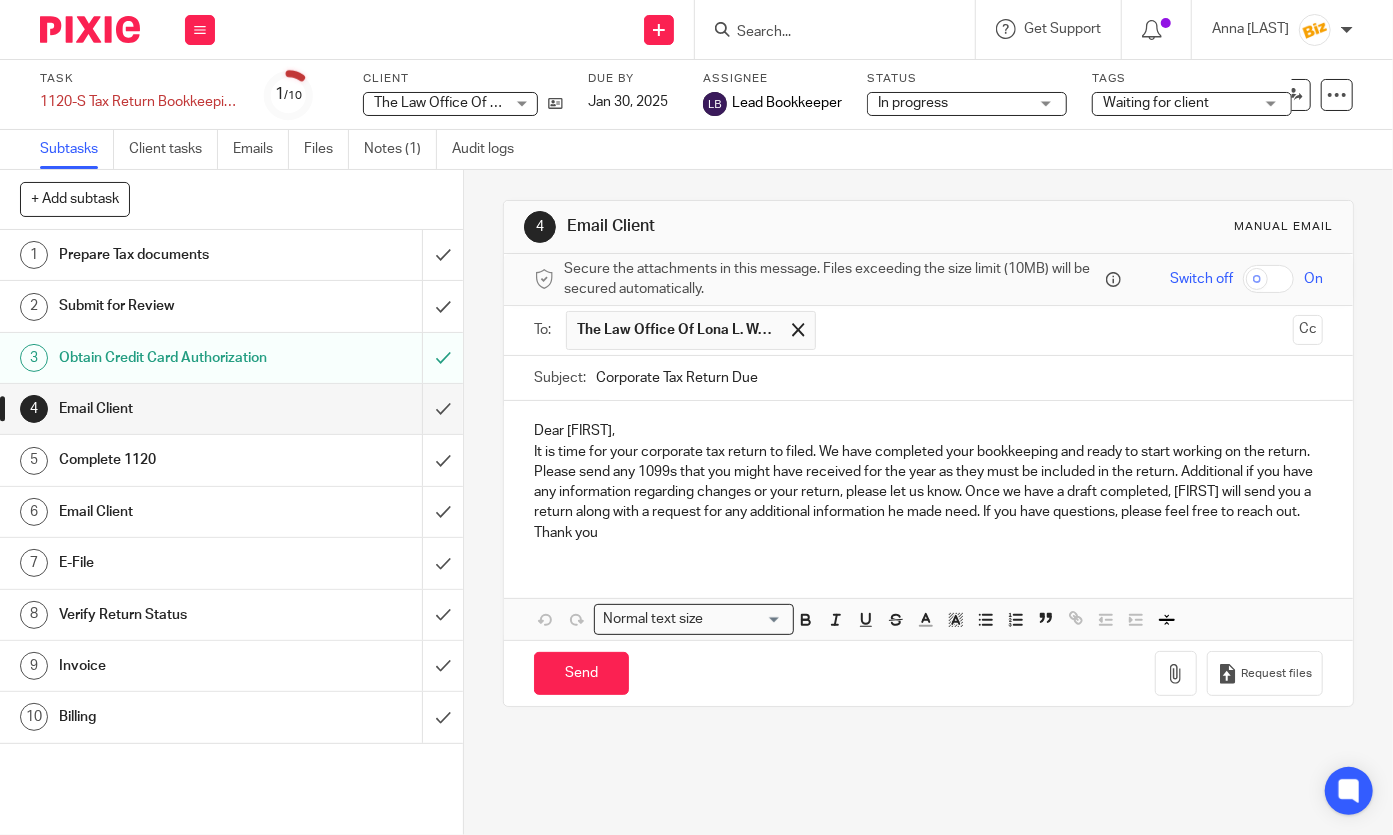 click on "Corporate Tax Return Due" at bounding box center [959, 378] 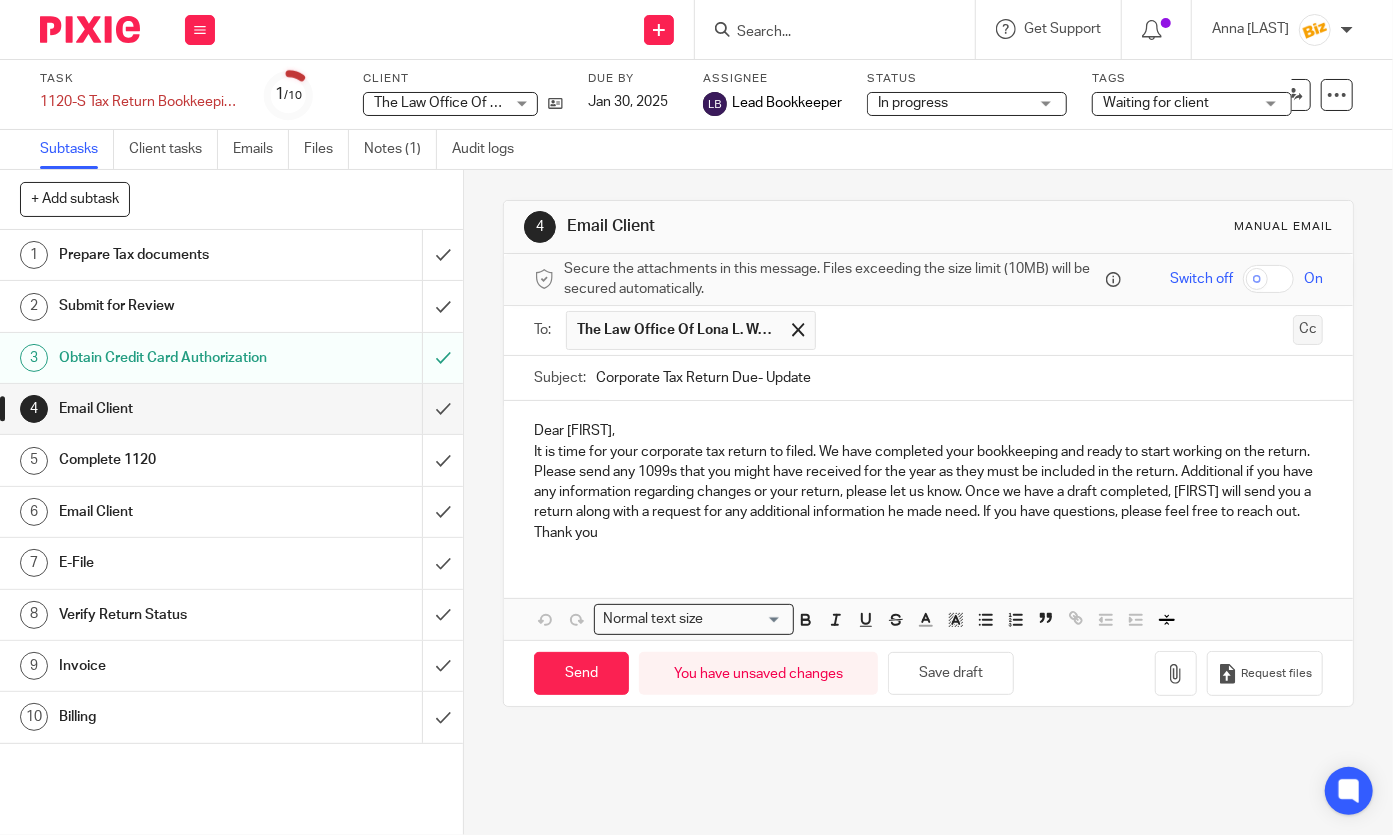 type on "Corporate Tax Return Due- Update" 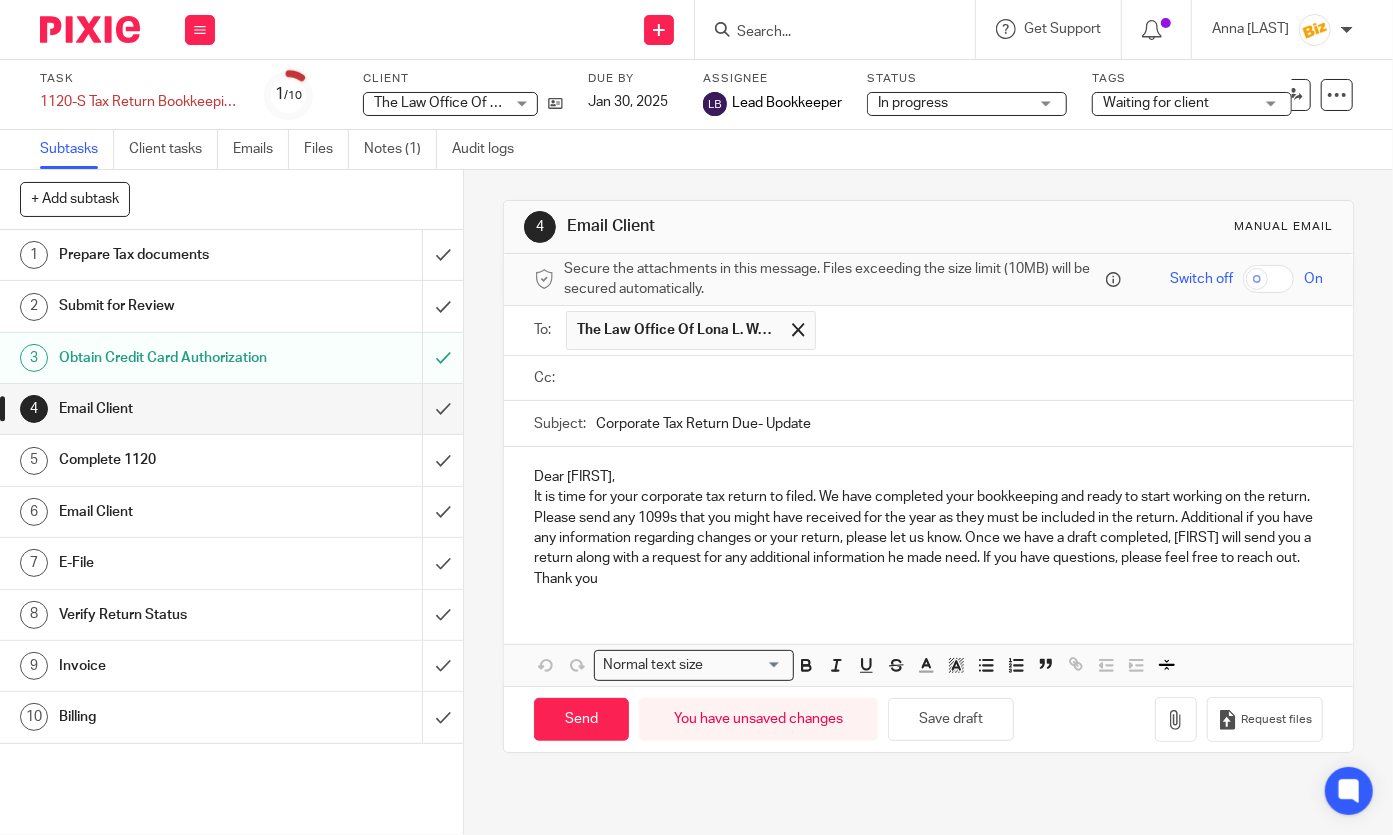 click at bounding box center (943, 378) 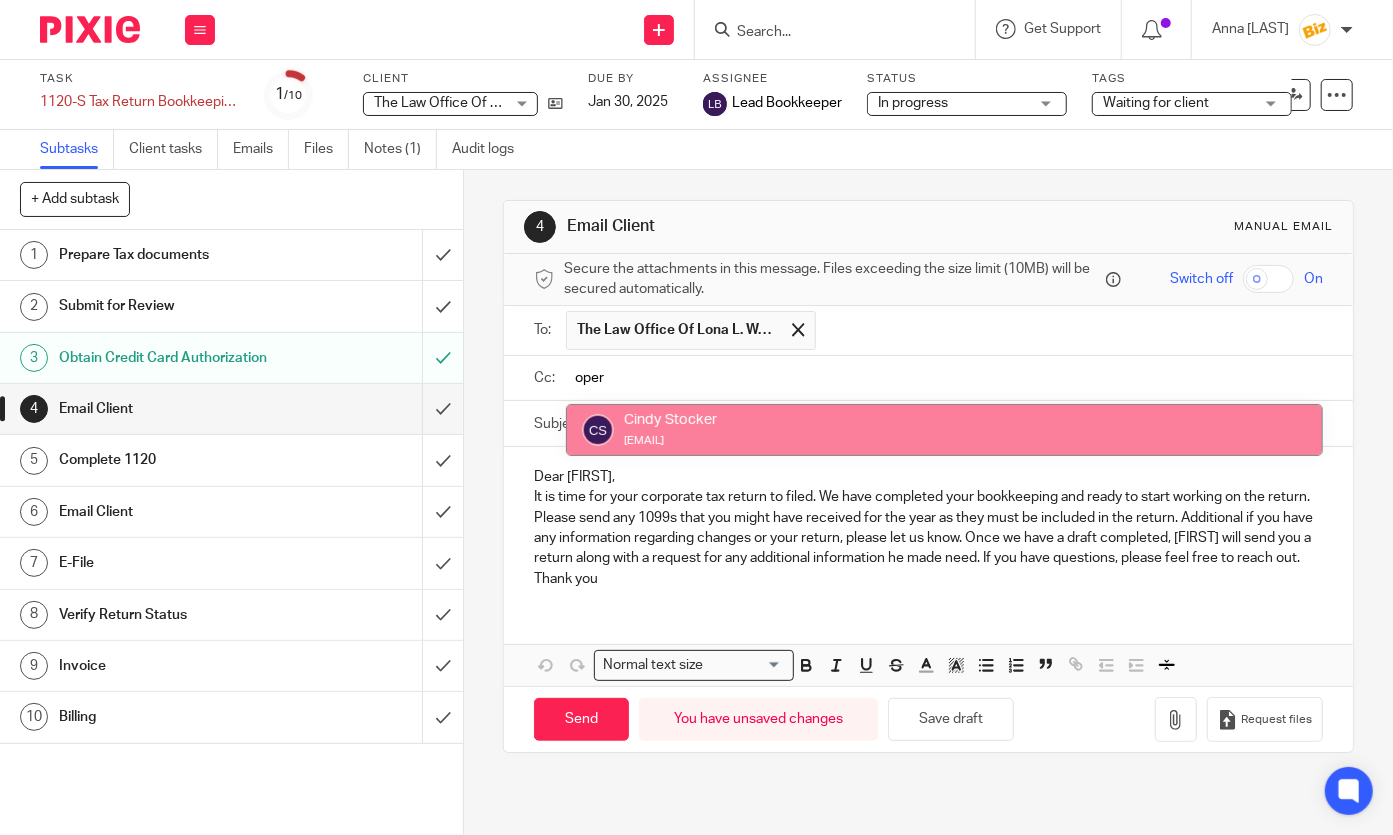 type on "oper" 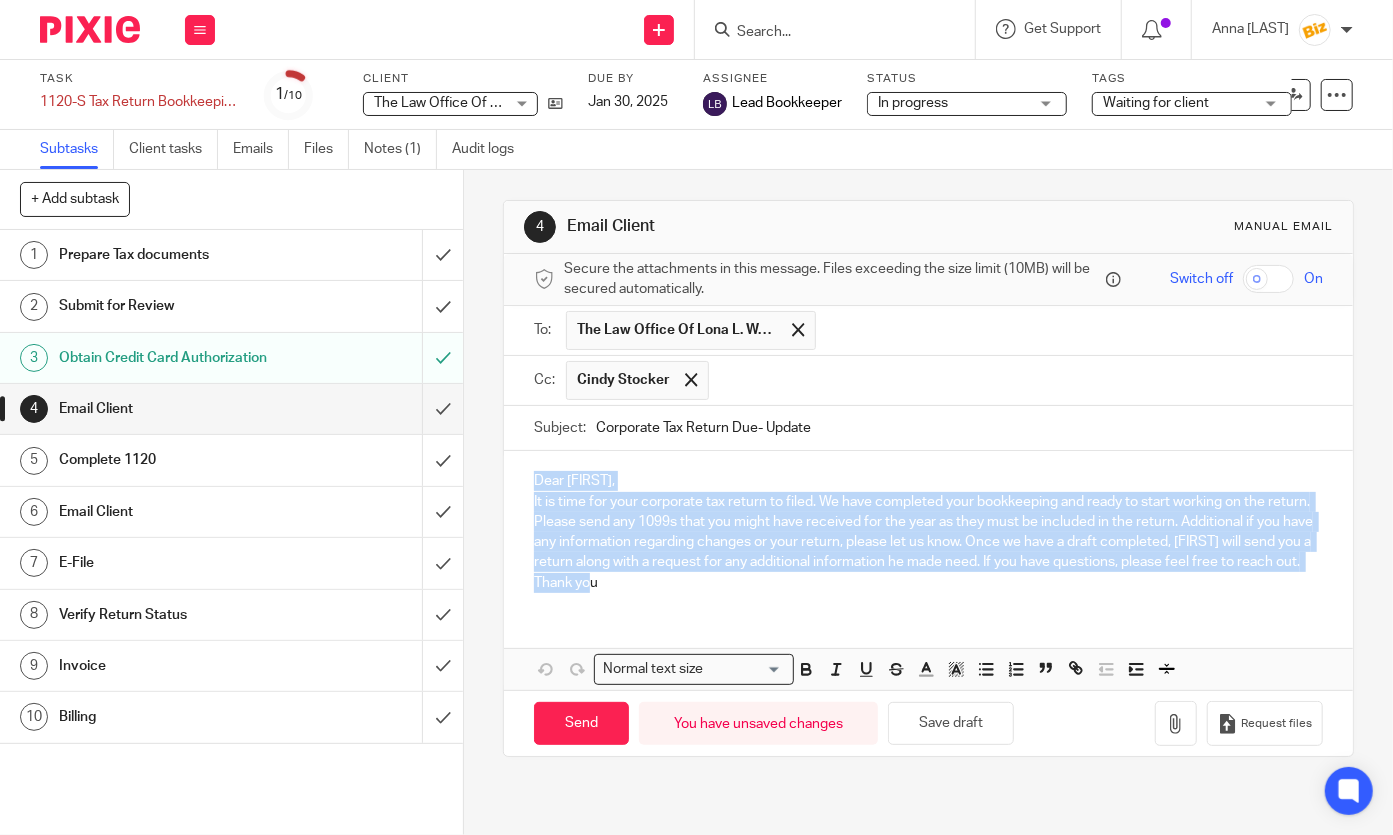 drag, startPoint x: 741, startPoint y: 586, endPoint x: 514, endPoint y: 462, distance: 258.66 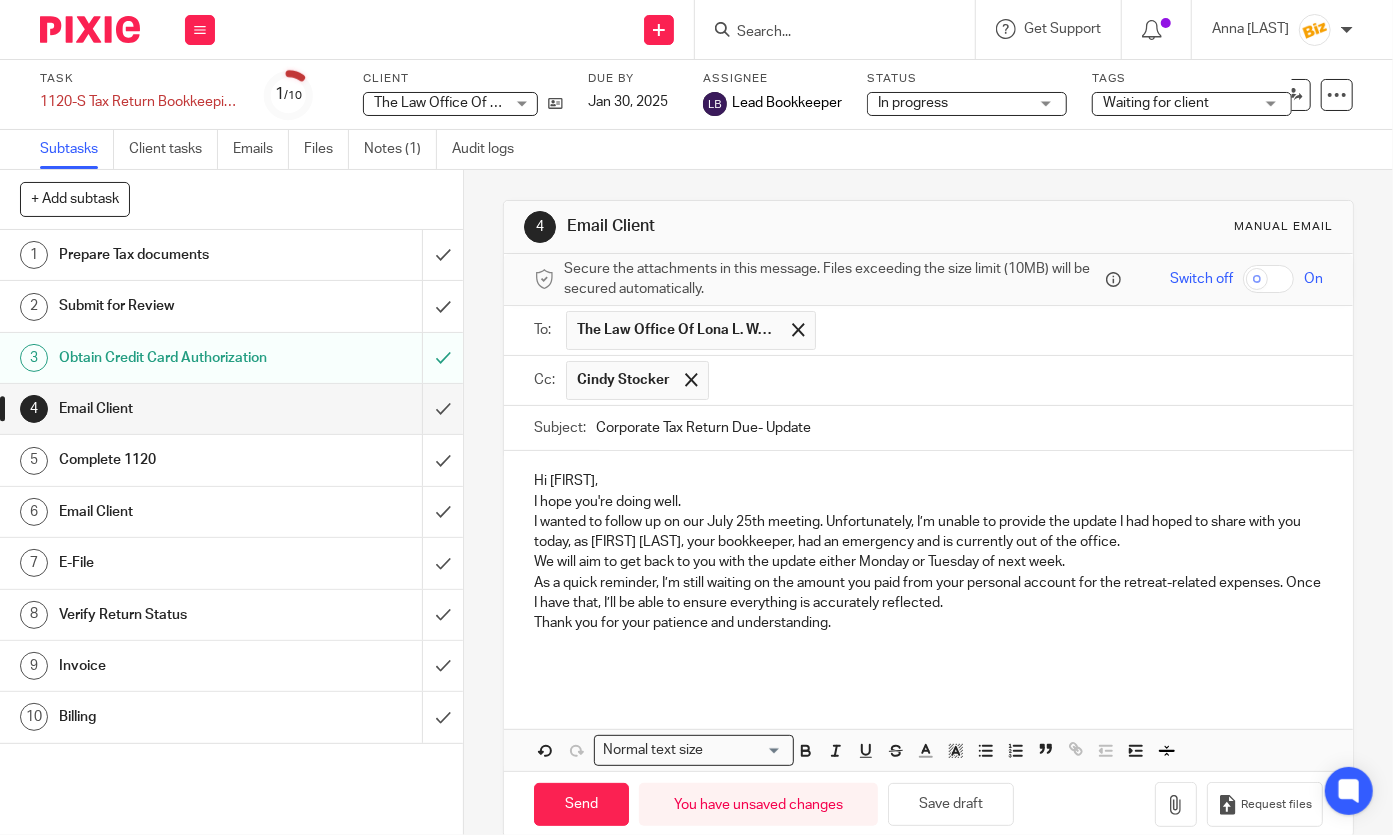 type 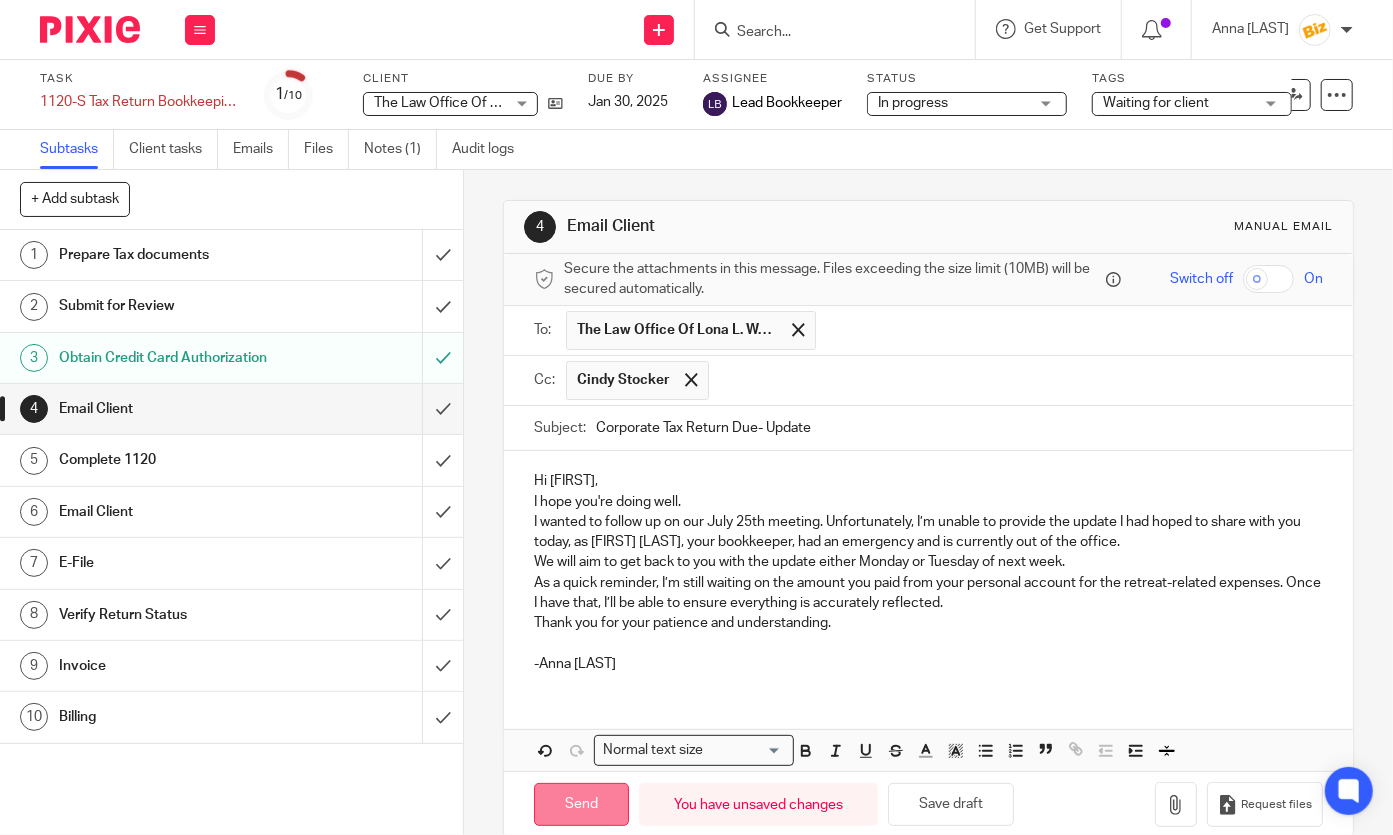 click on "Send" at bounding box center [581, 804] 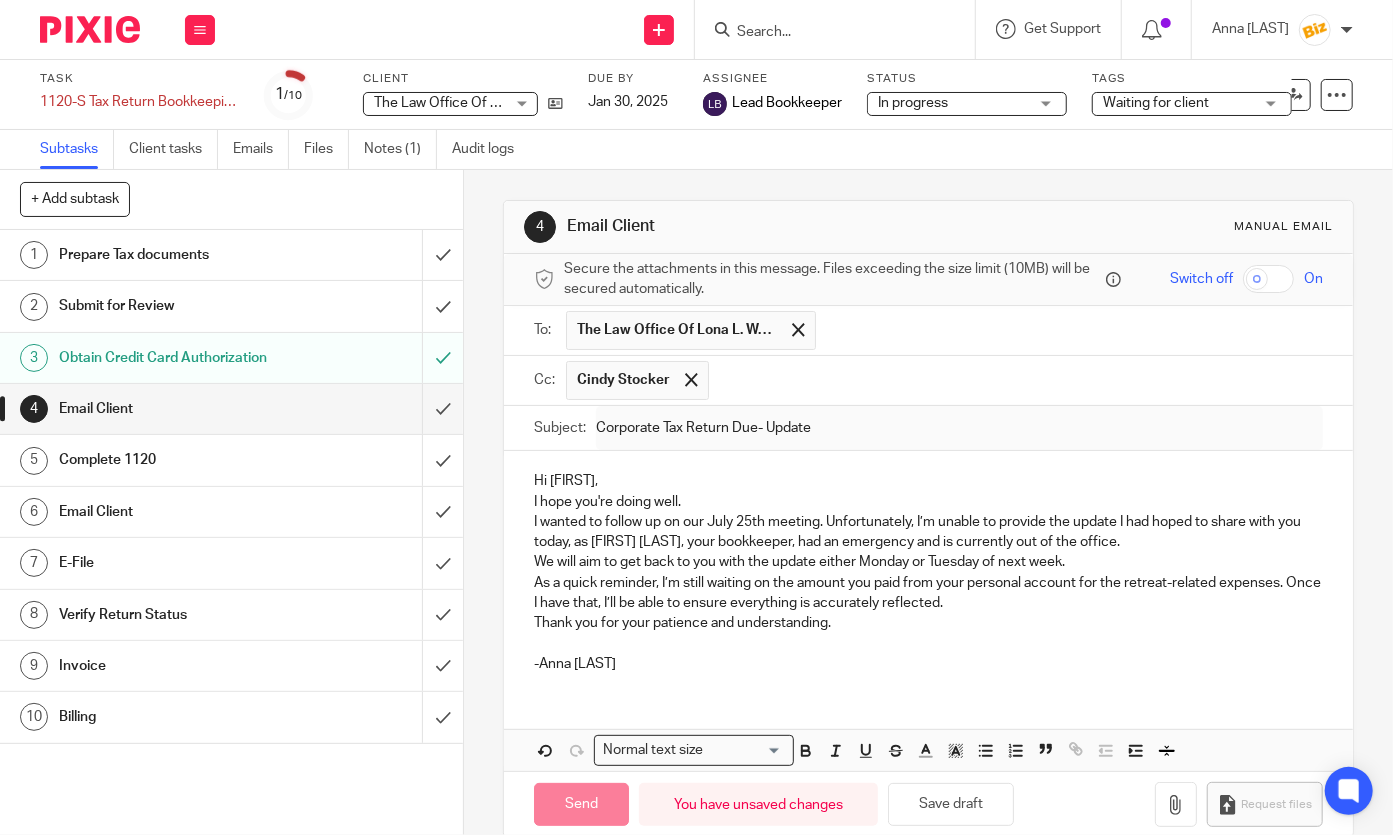 type on "Sent" 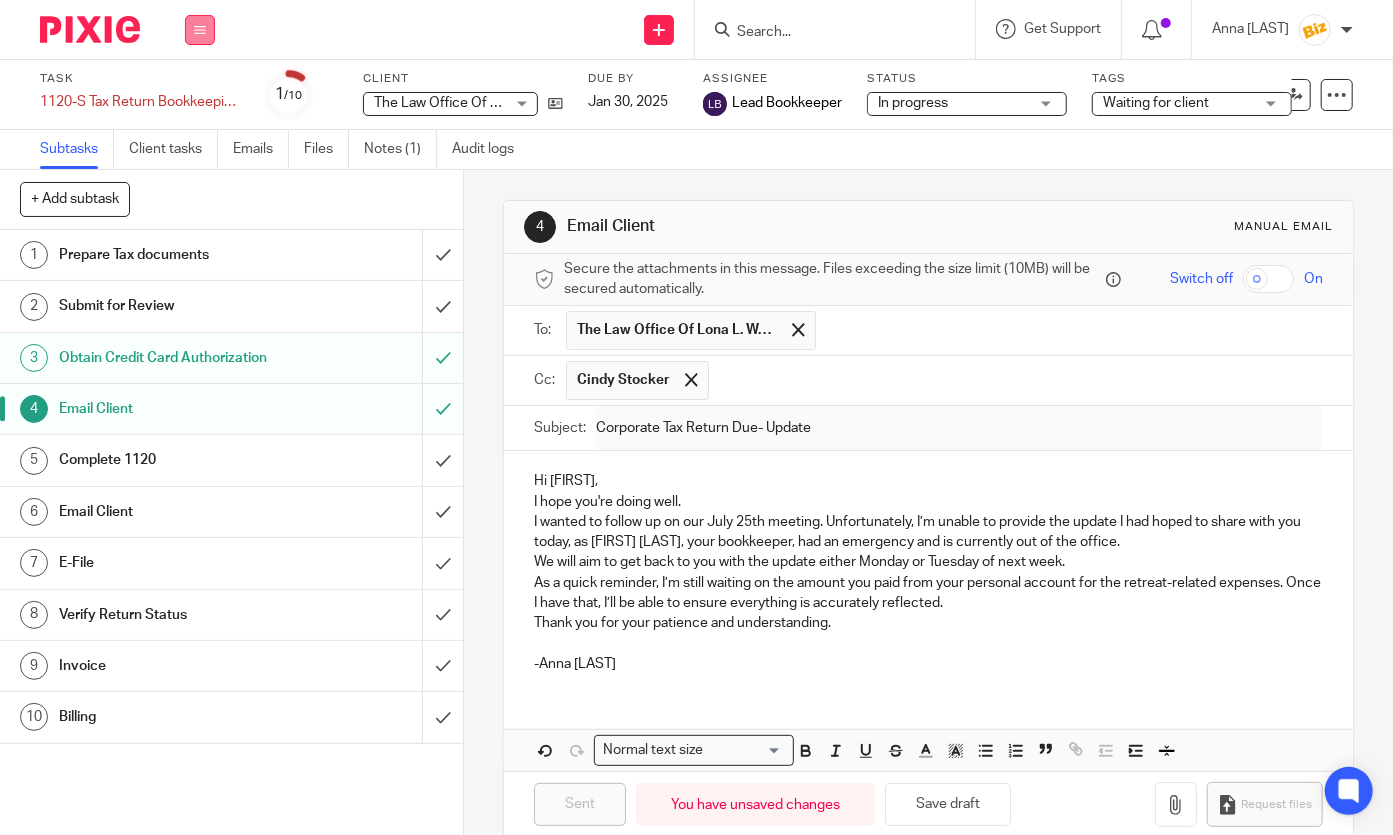click at bounding box center (200, 30) 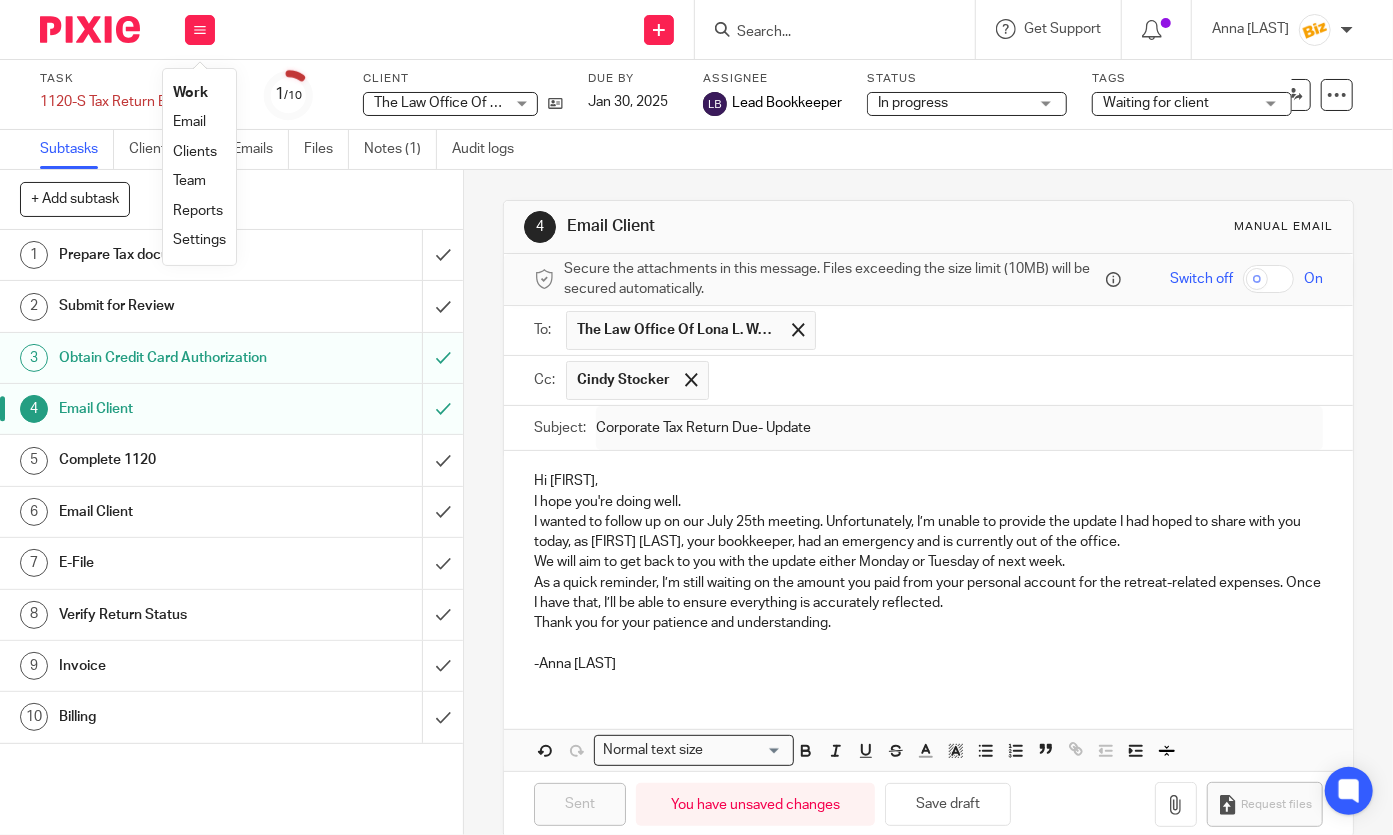 click on "Work" at bounding box center [199, 93] 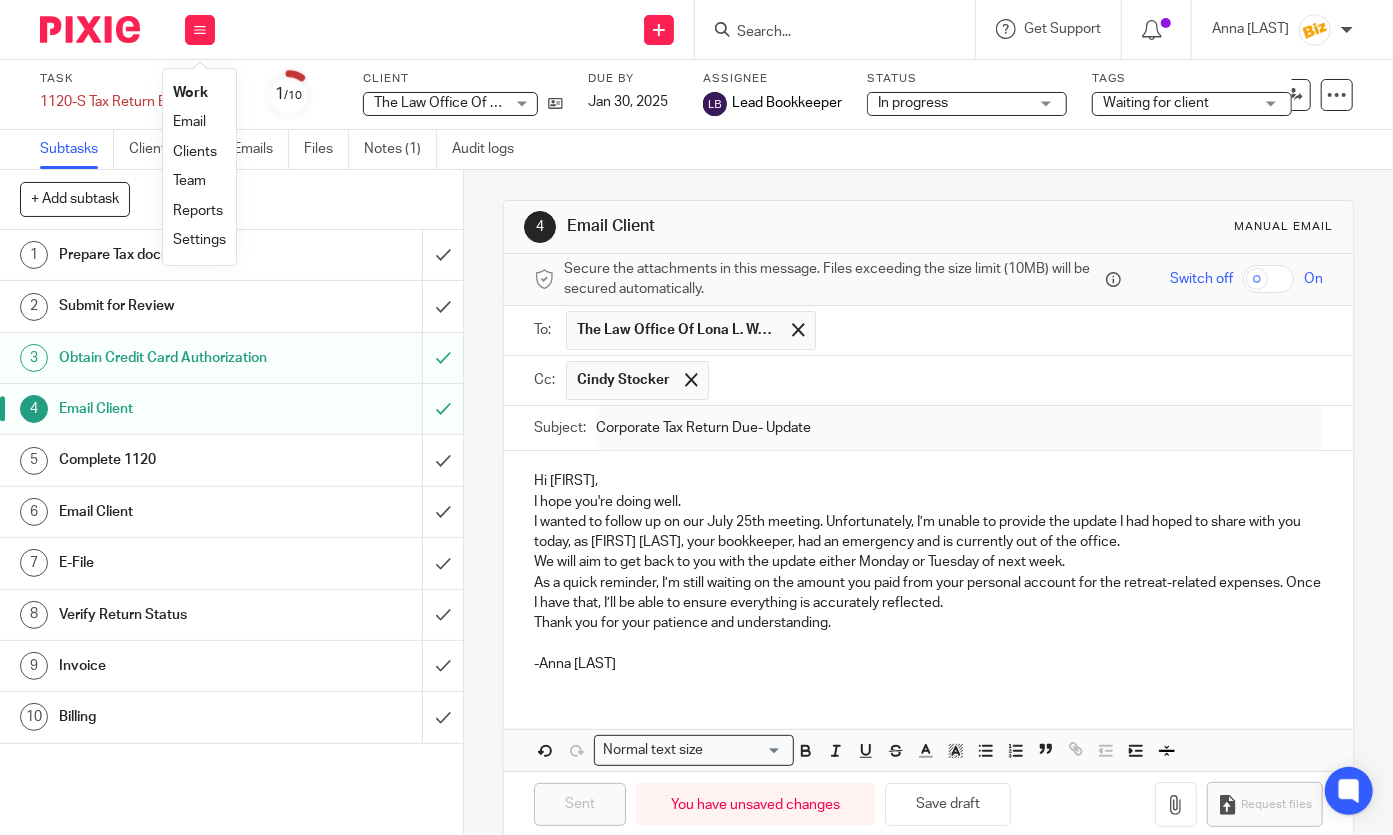 click on "Work" at bounding box center (190, 93) 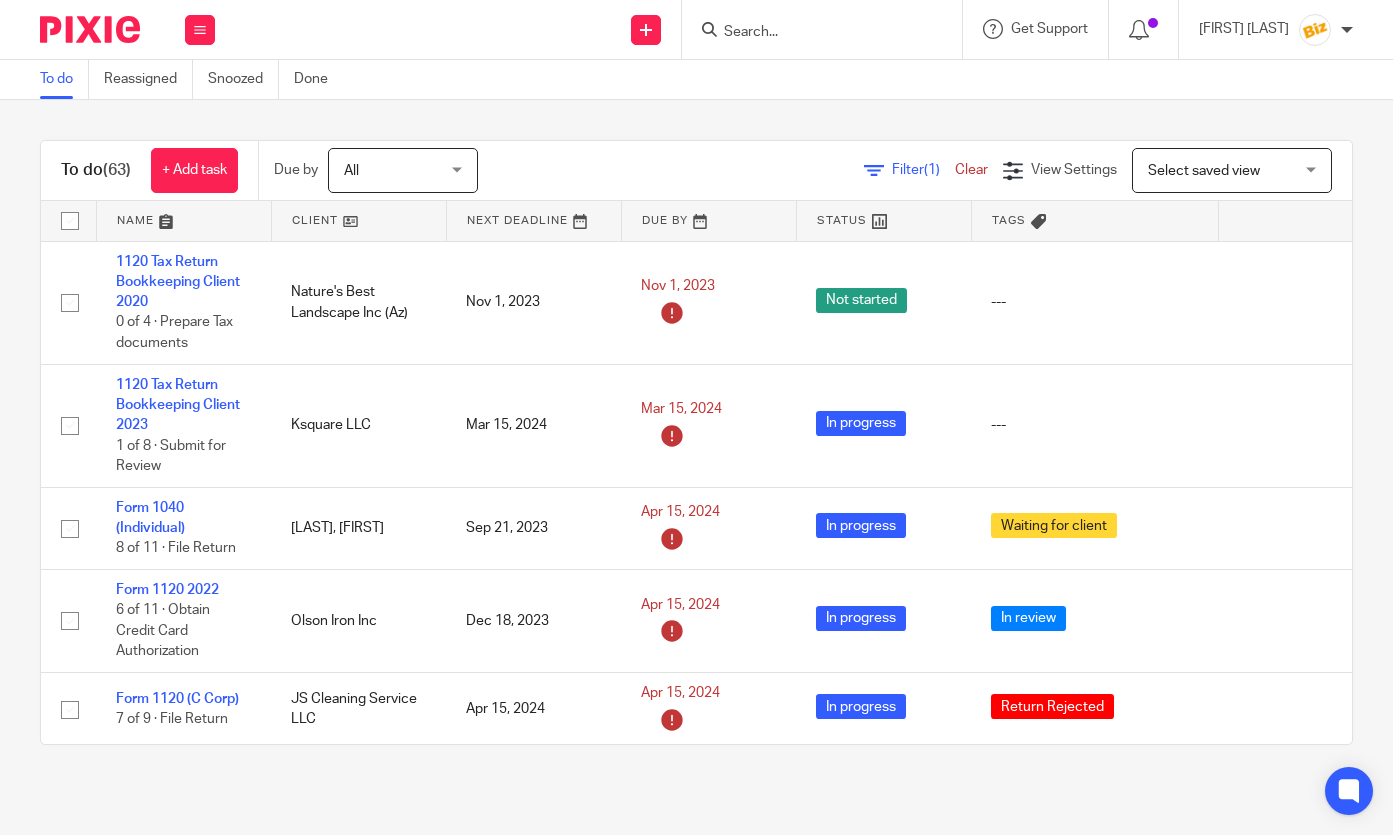 scroll, scrollTop: 0, scrollLeft: 0, axis: both 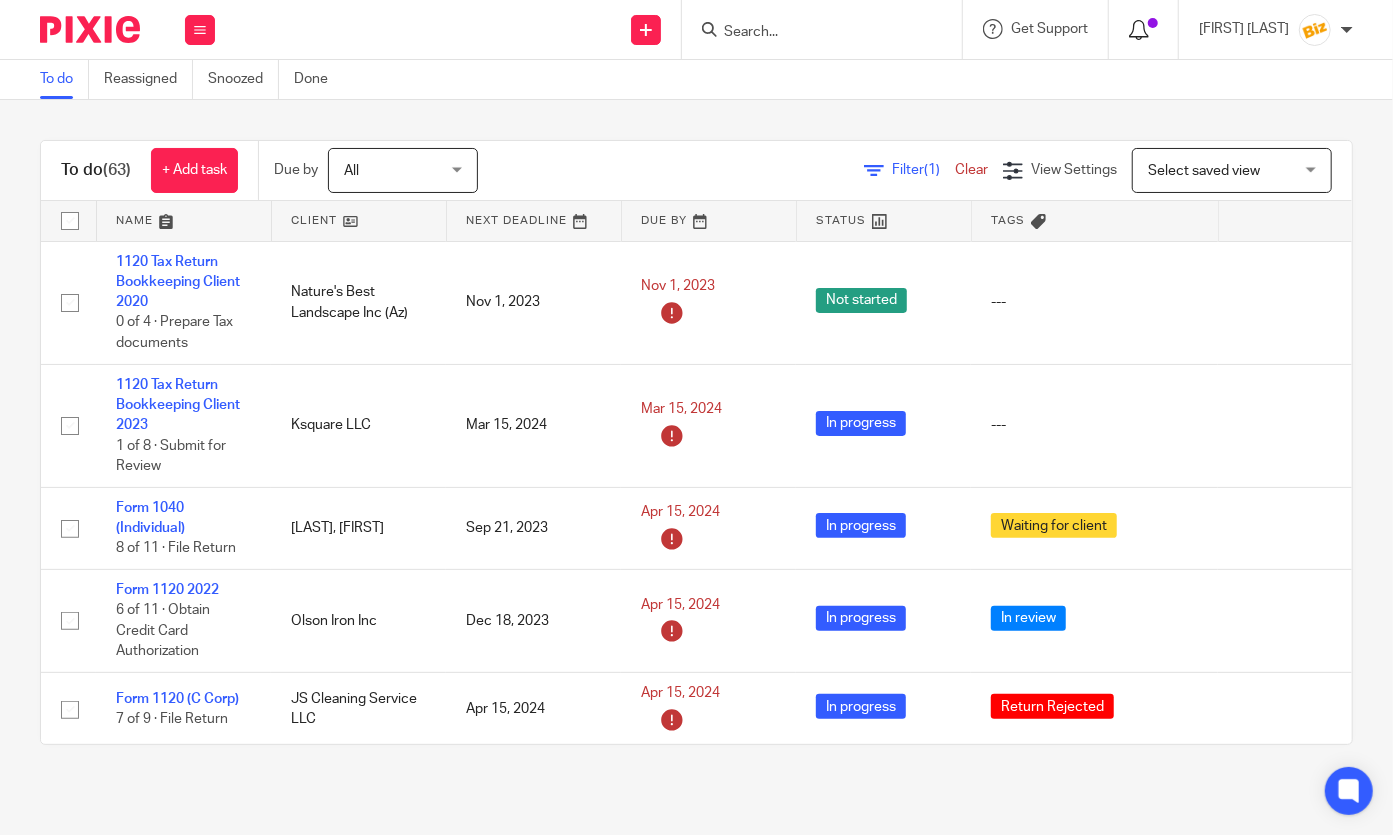 click at bounding box center [1139, 30] 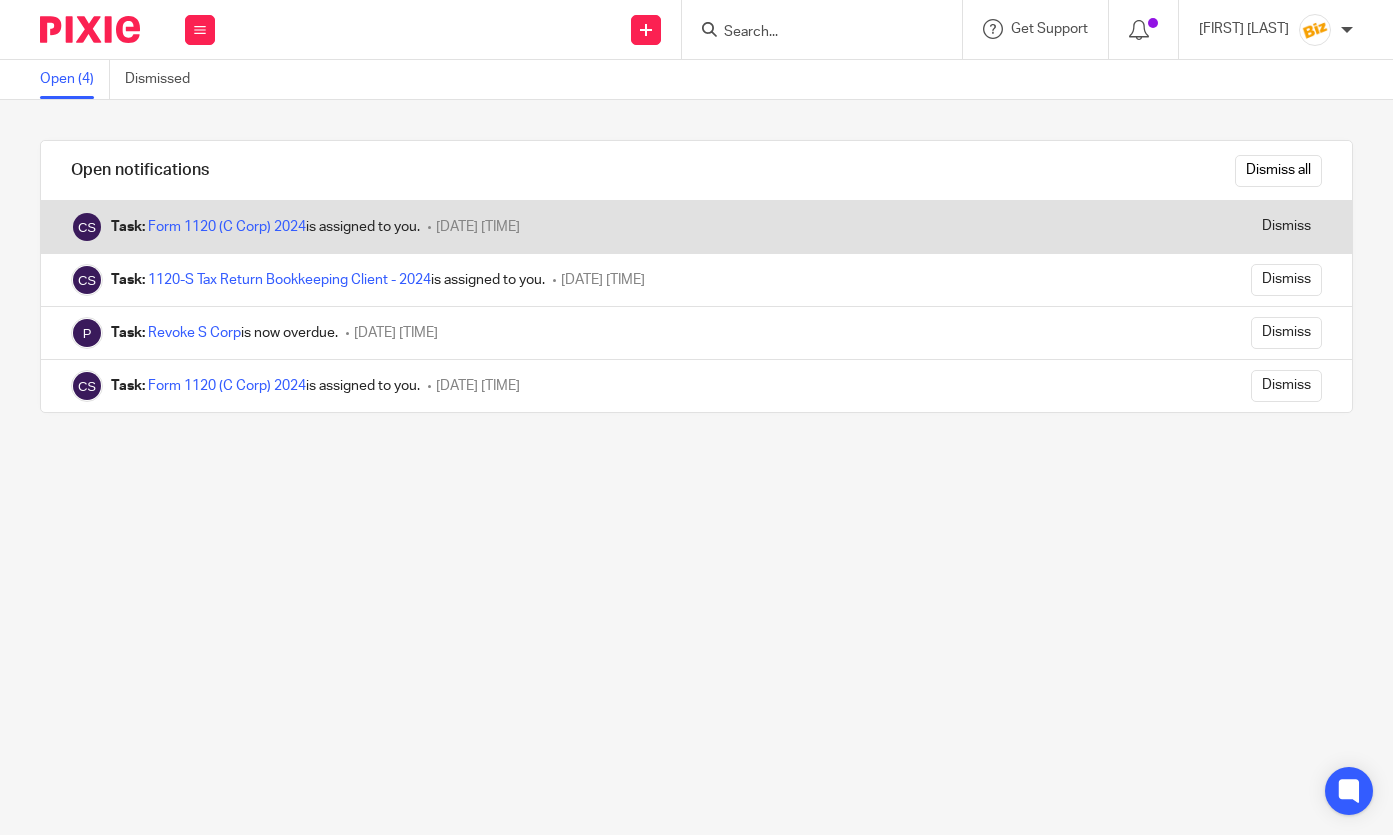scroll, scrollTop: 0, scrollLeft: 0, axis: both 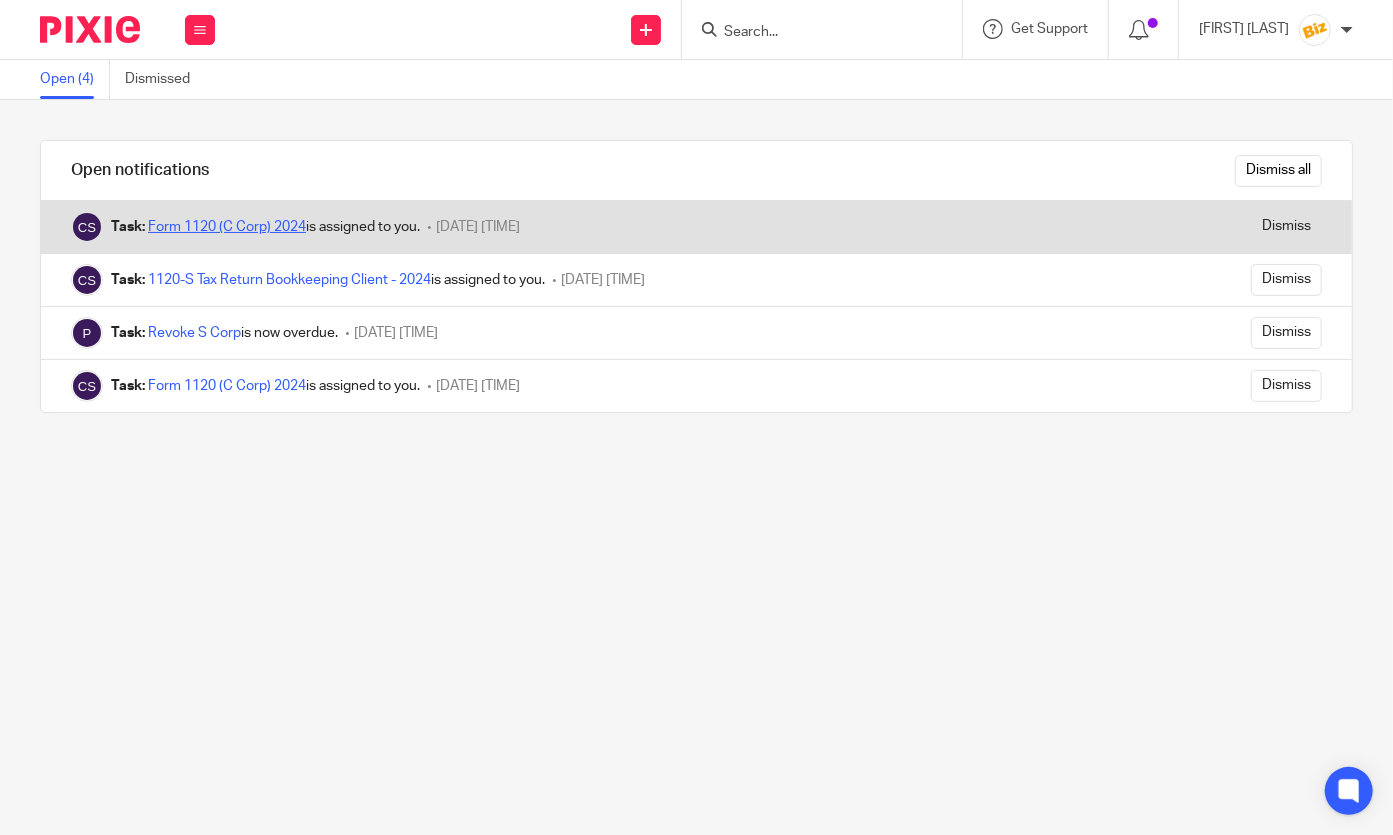 click on "Form 1120 (C Corp) 2024" at bounding box center (227, 227) 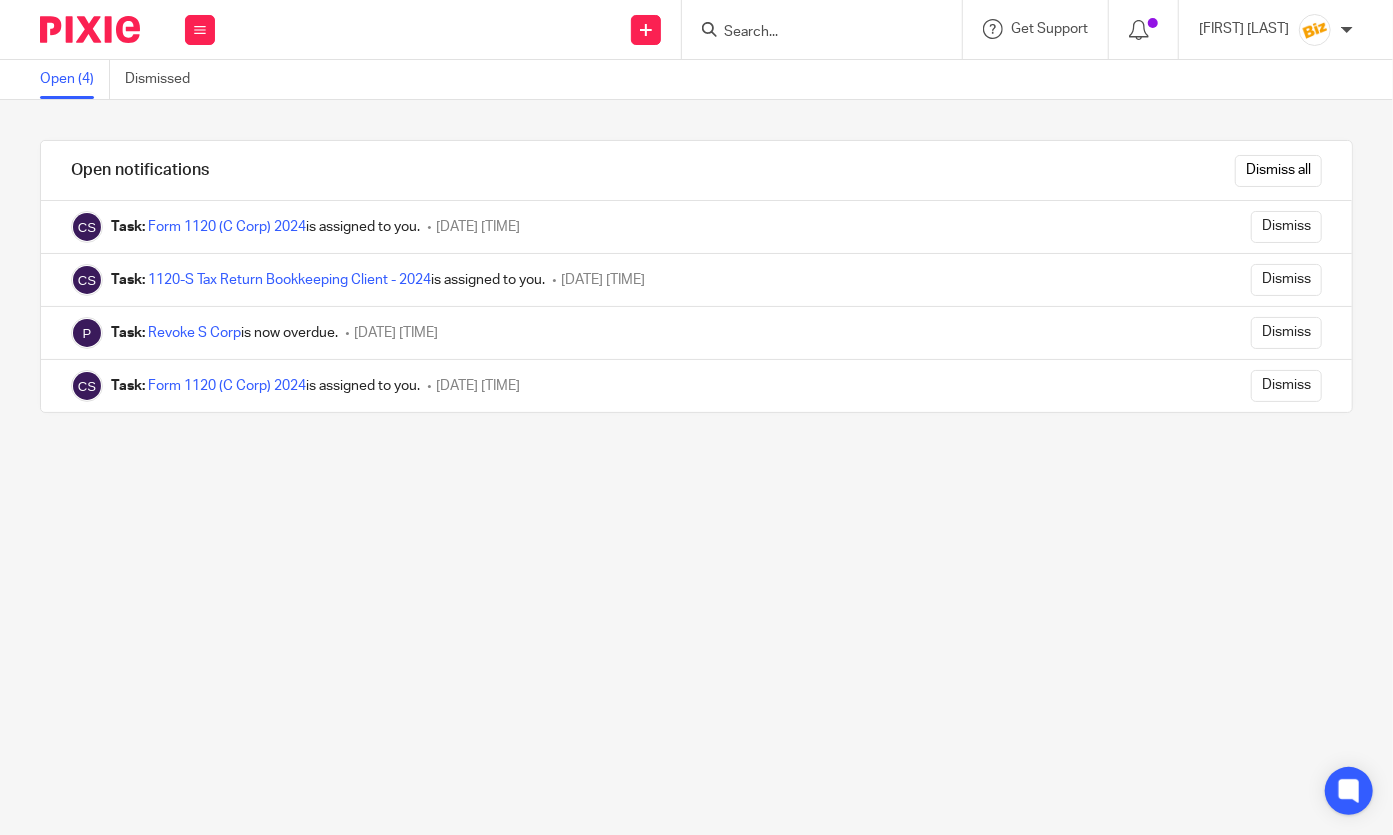 click at bounding box center [82, 29] 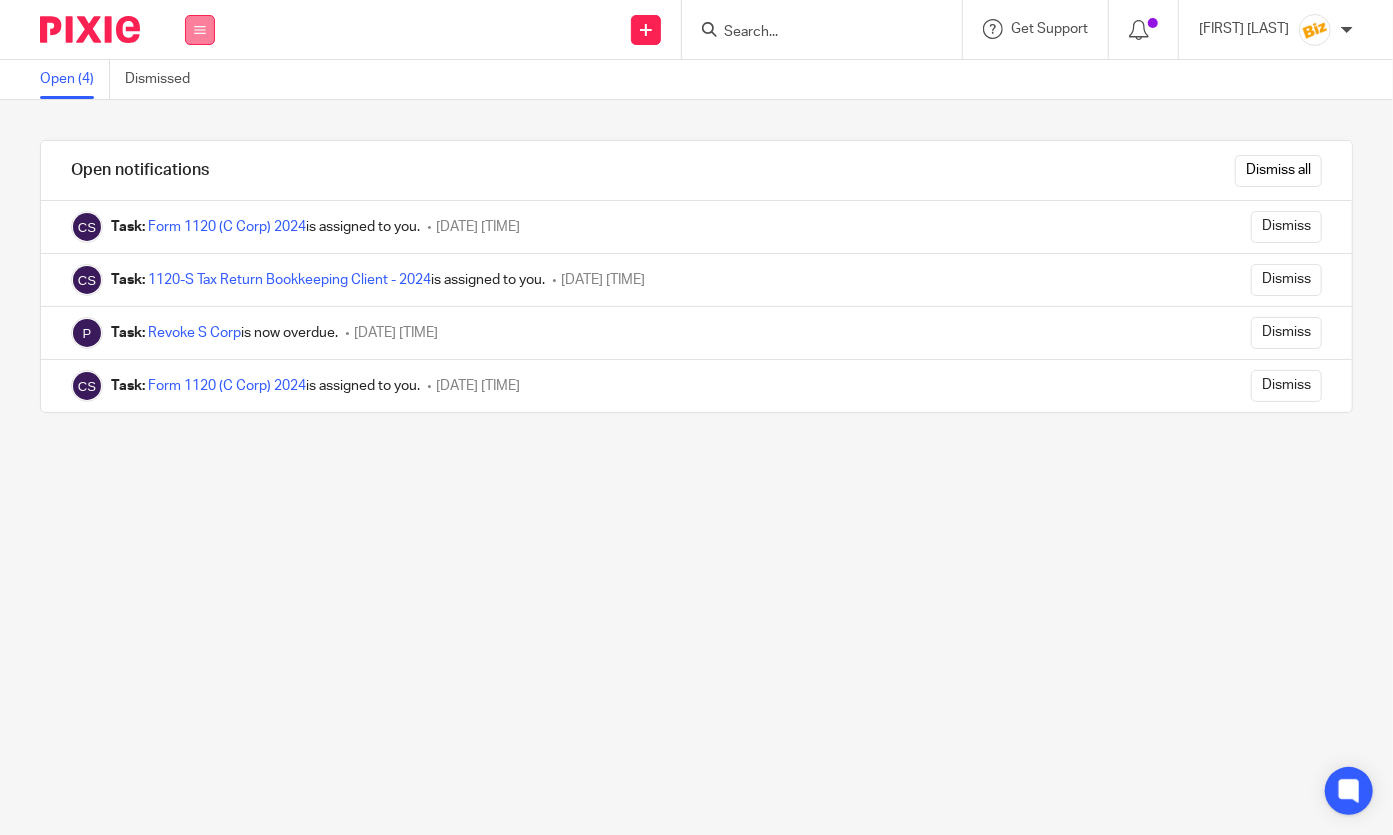 click at bounding box center (200, 30) 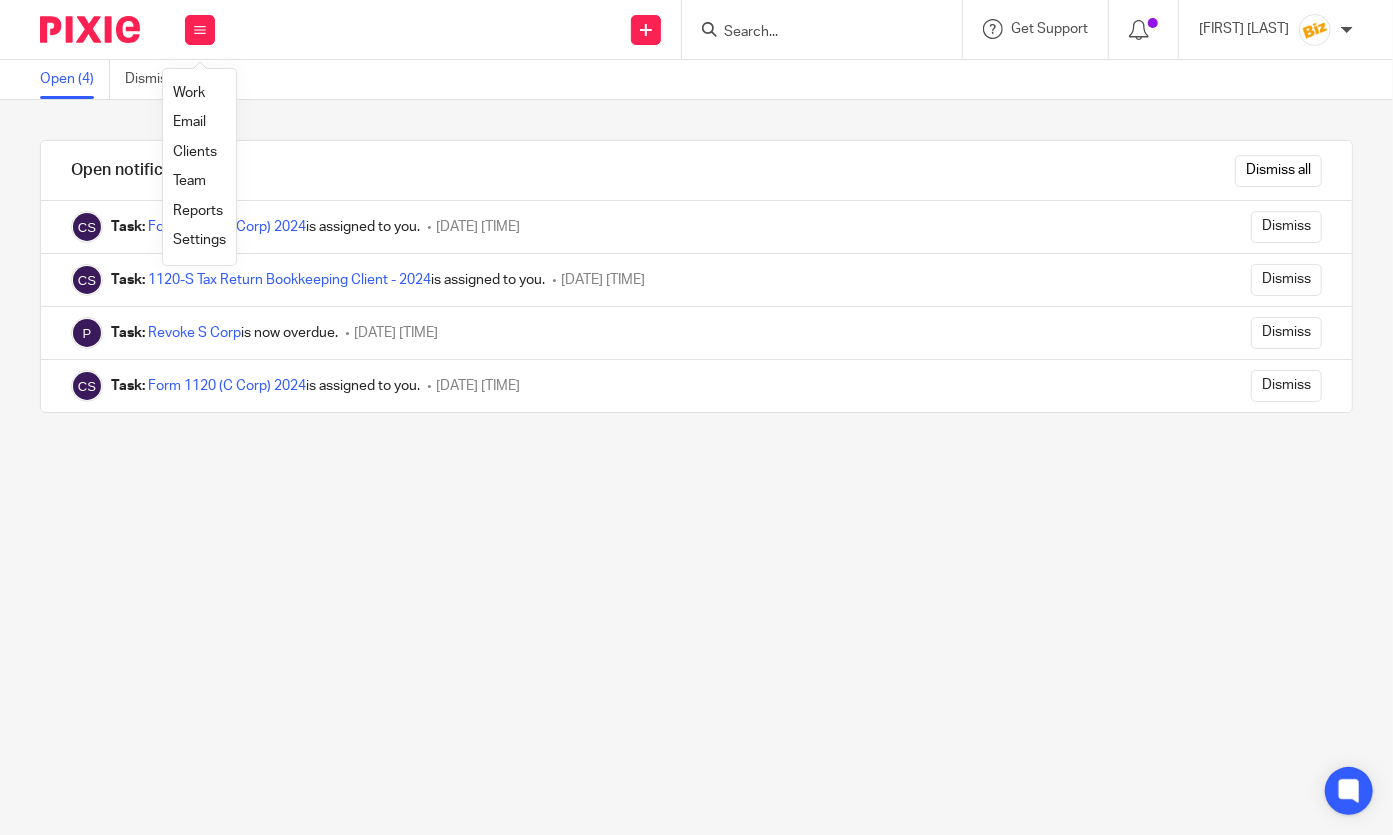 click on "Work" at bounding box center [189, 93] 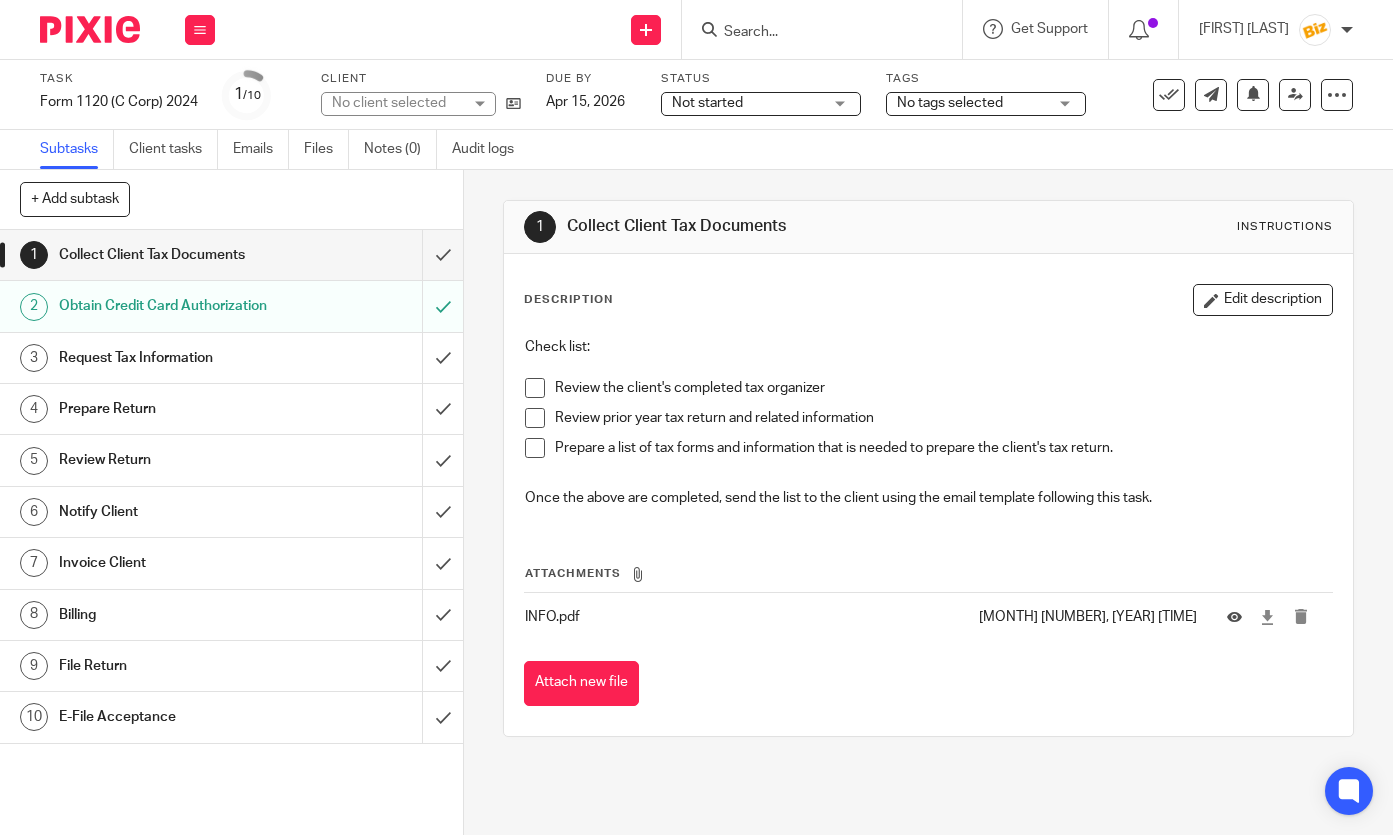 scroll, scrollTop: 0, scrollLeft: 0, axis: both 